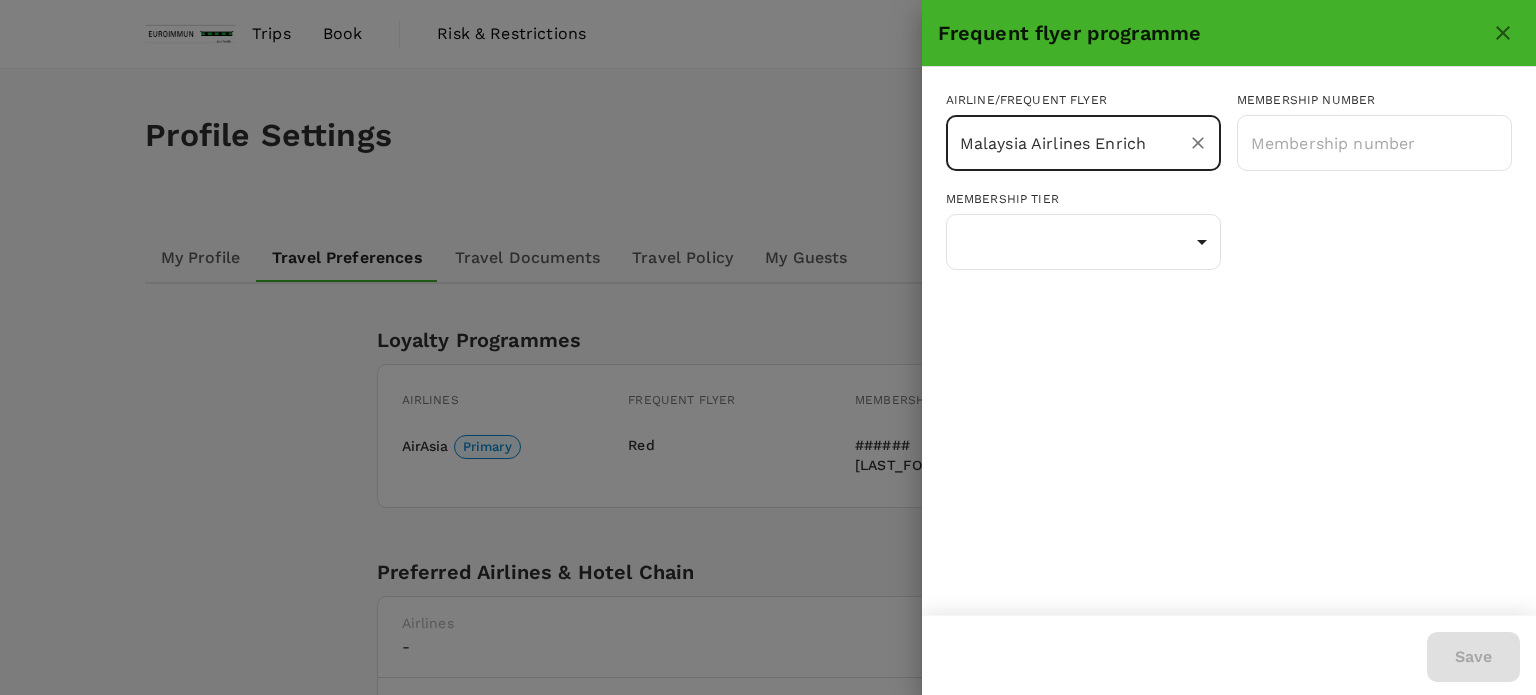 scroll, scrollTop: 100, scrollLeft: 0, axis: vertical 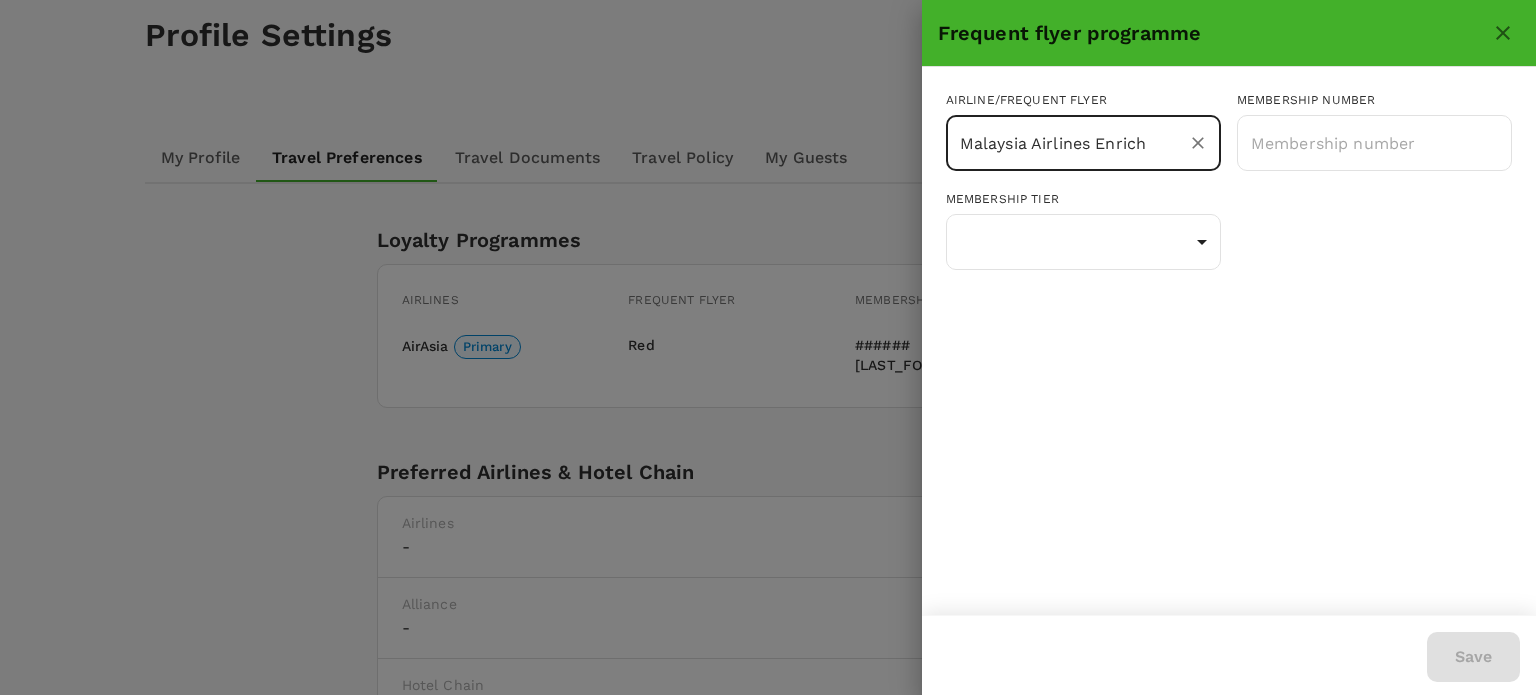 click 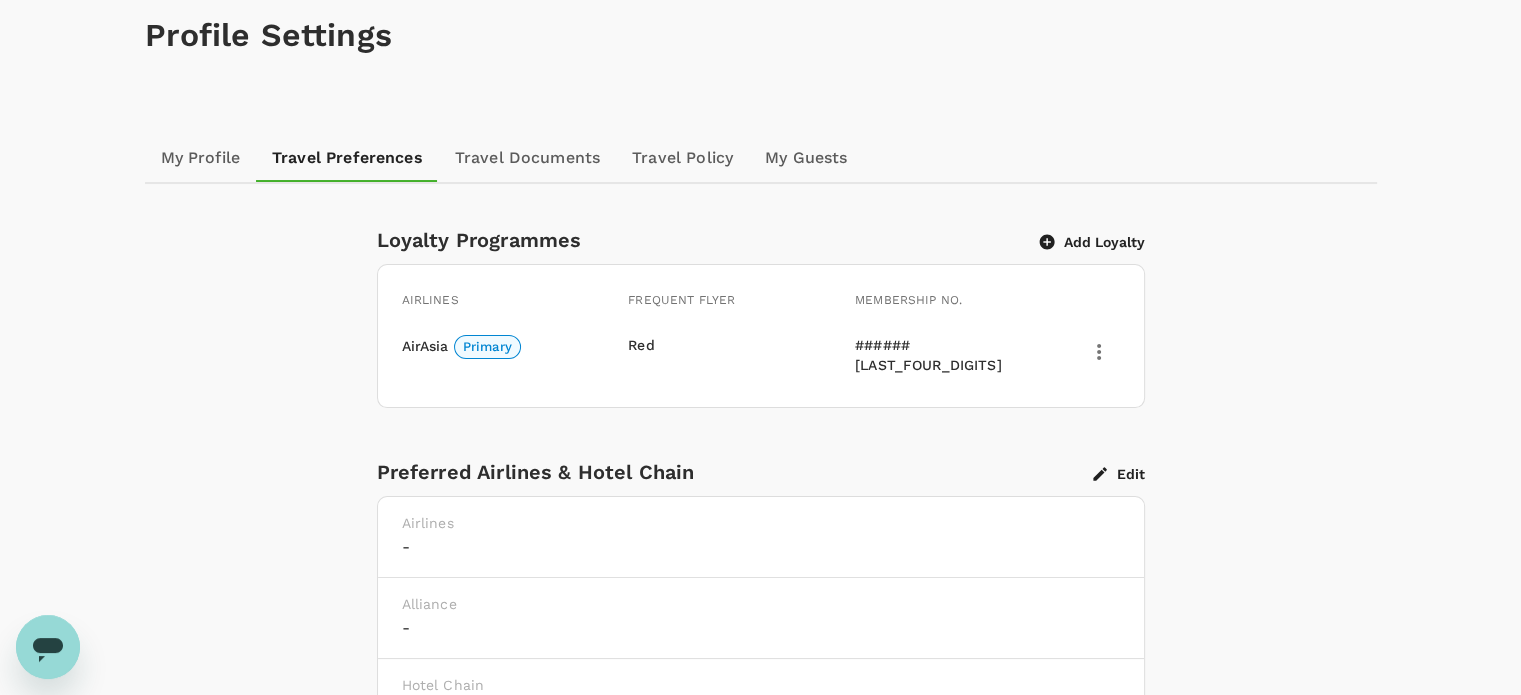 click 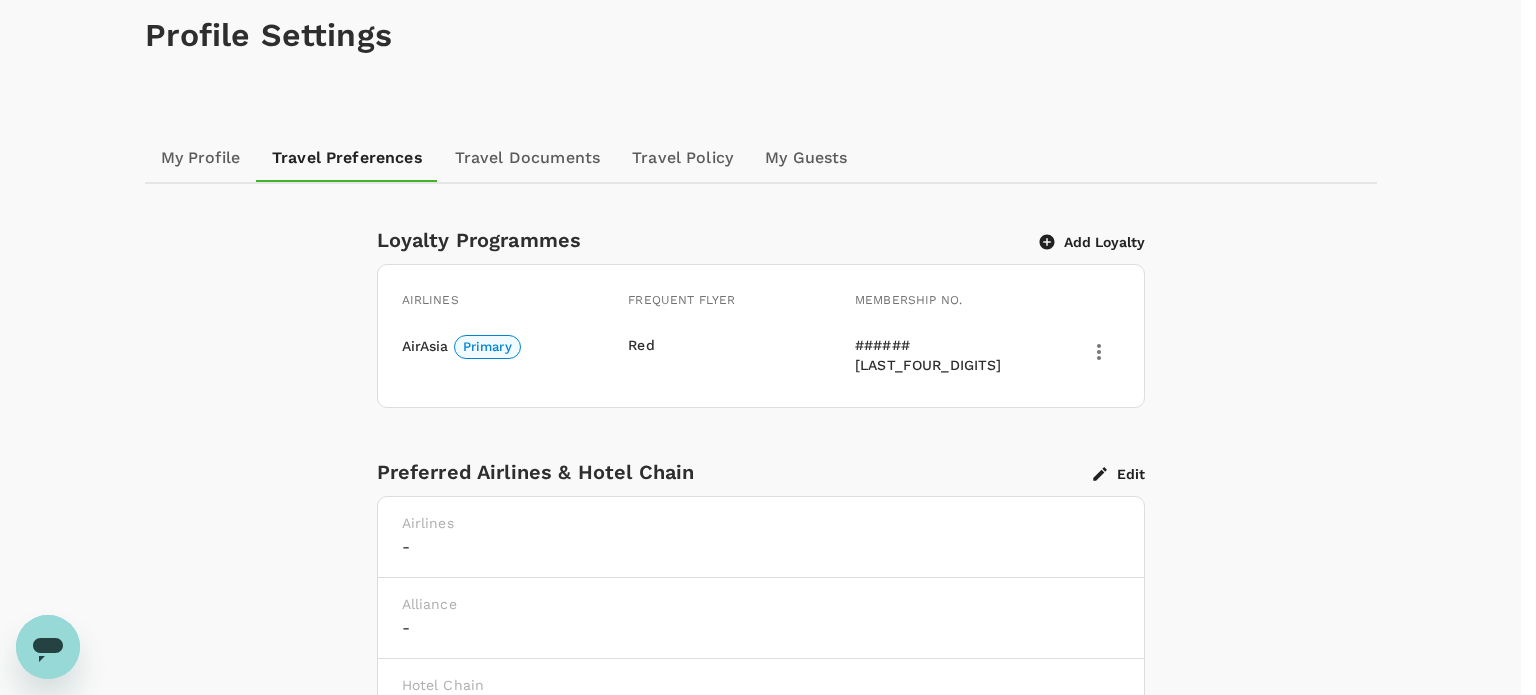 click at bounding box center [768, 347] 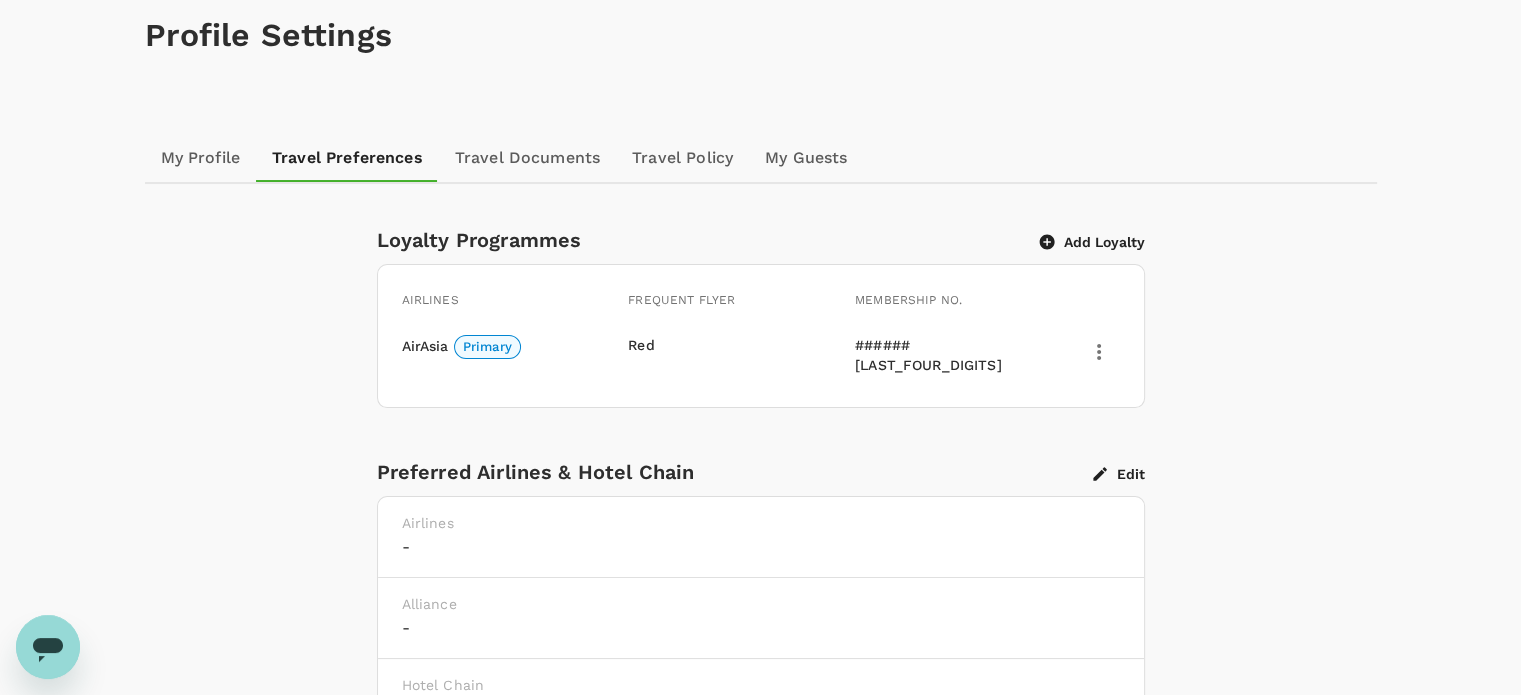 click 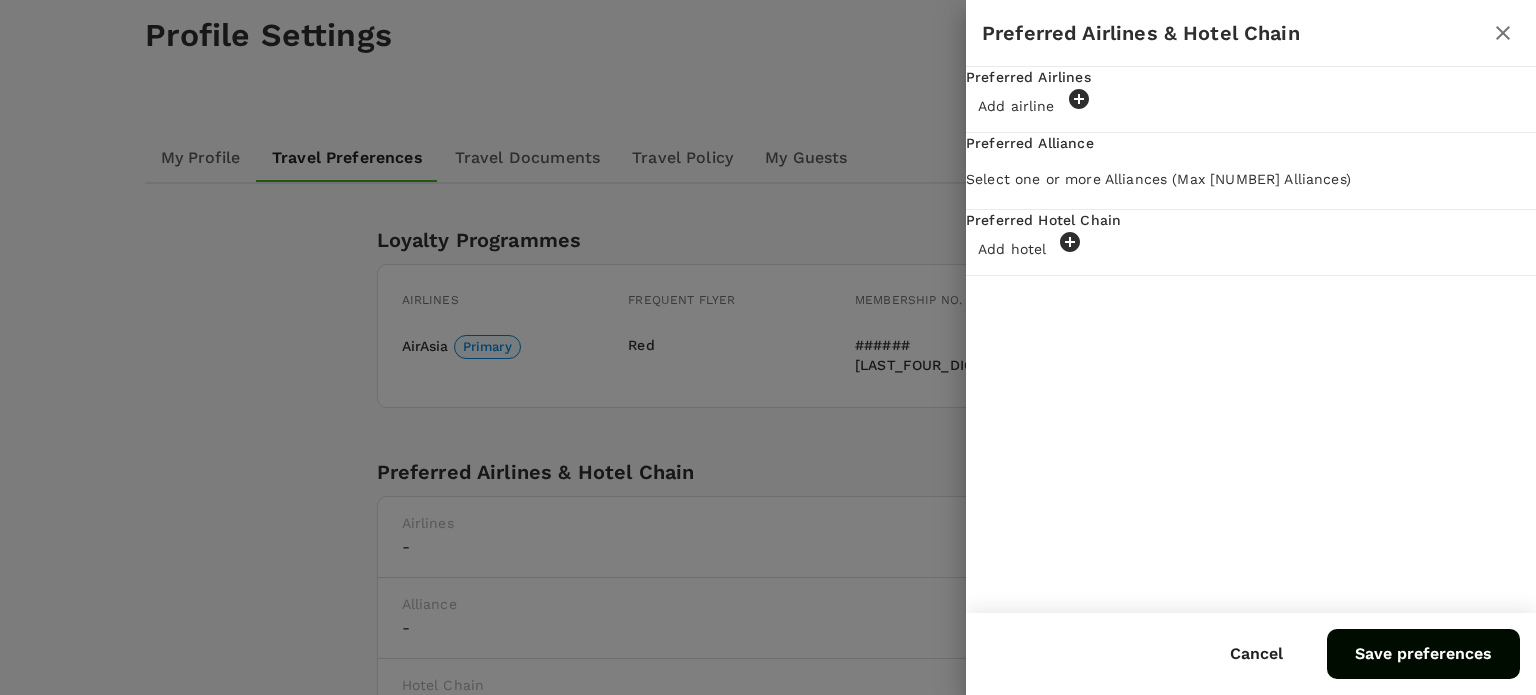 click on "Add airline" at bounding box center (1251, 101) 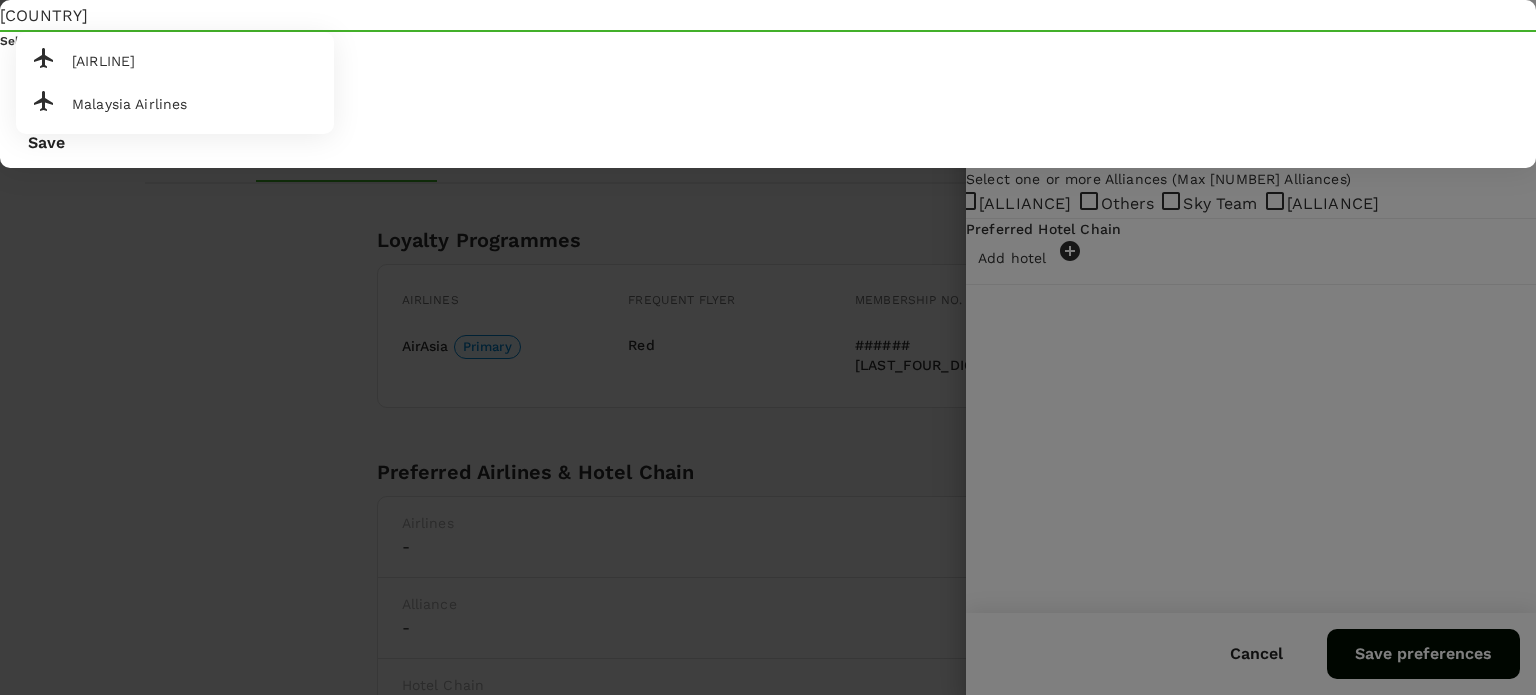 click on "Malaysia Airlines" at bounding box center [130, 104] 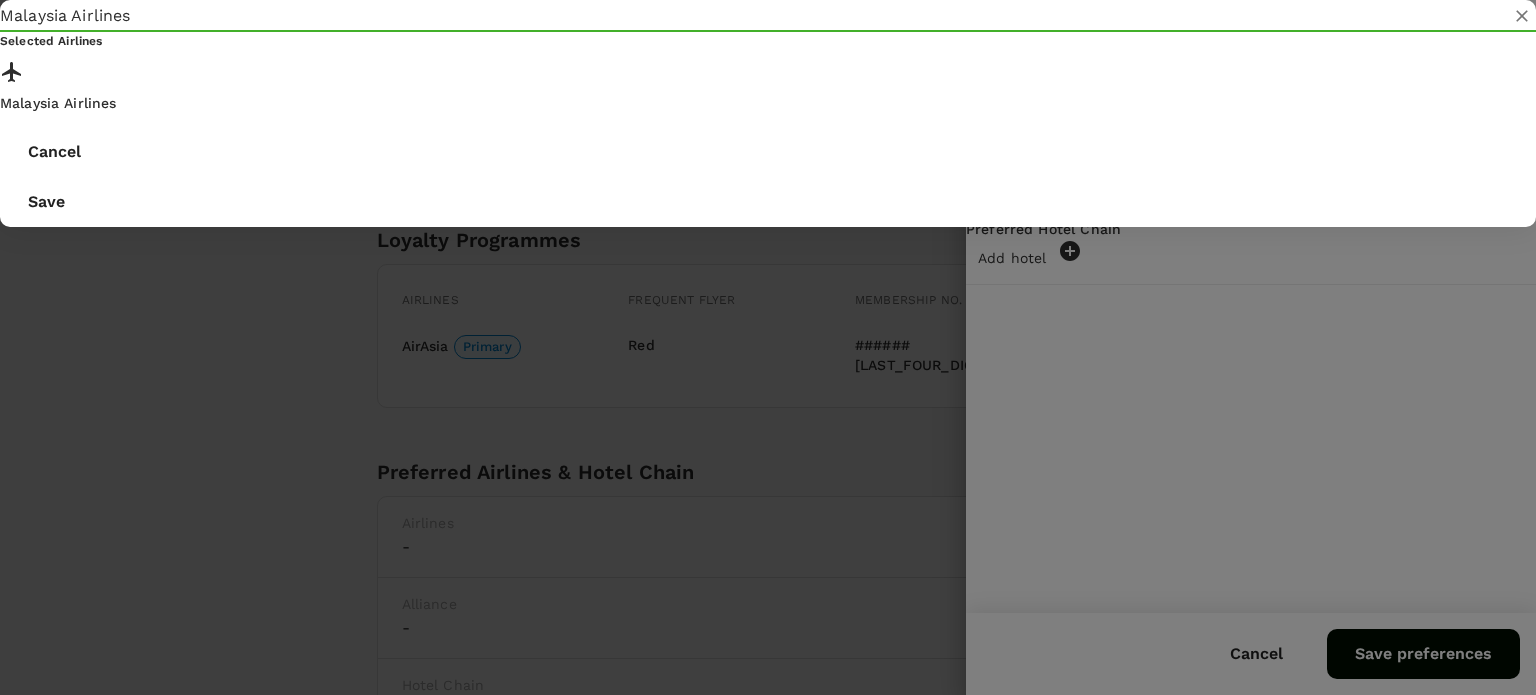 type on "Malaysia Airlines" 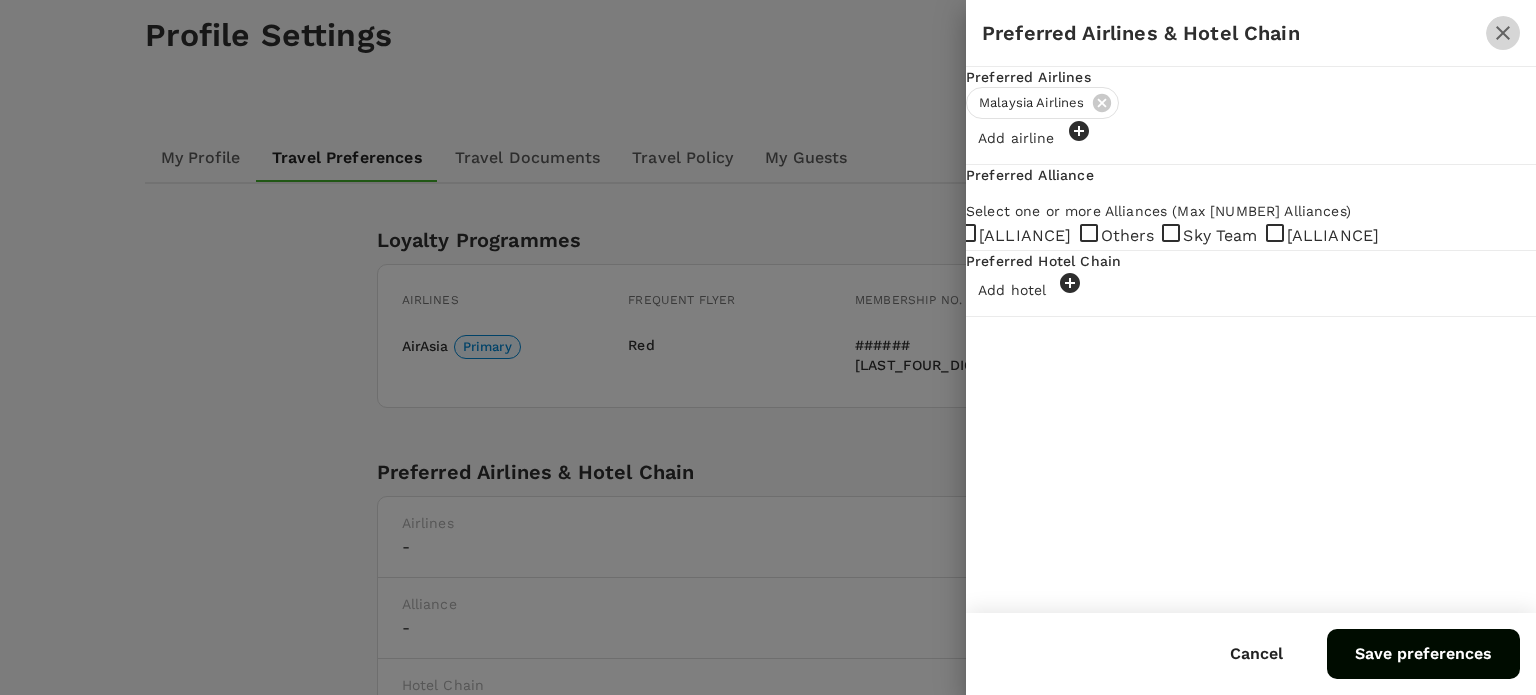 click 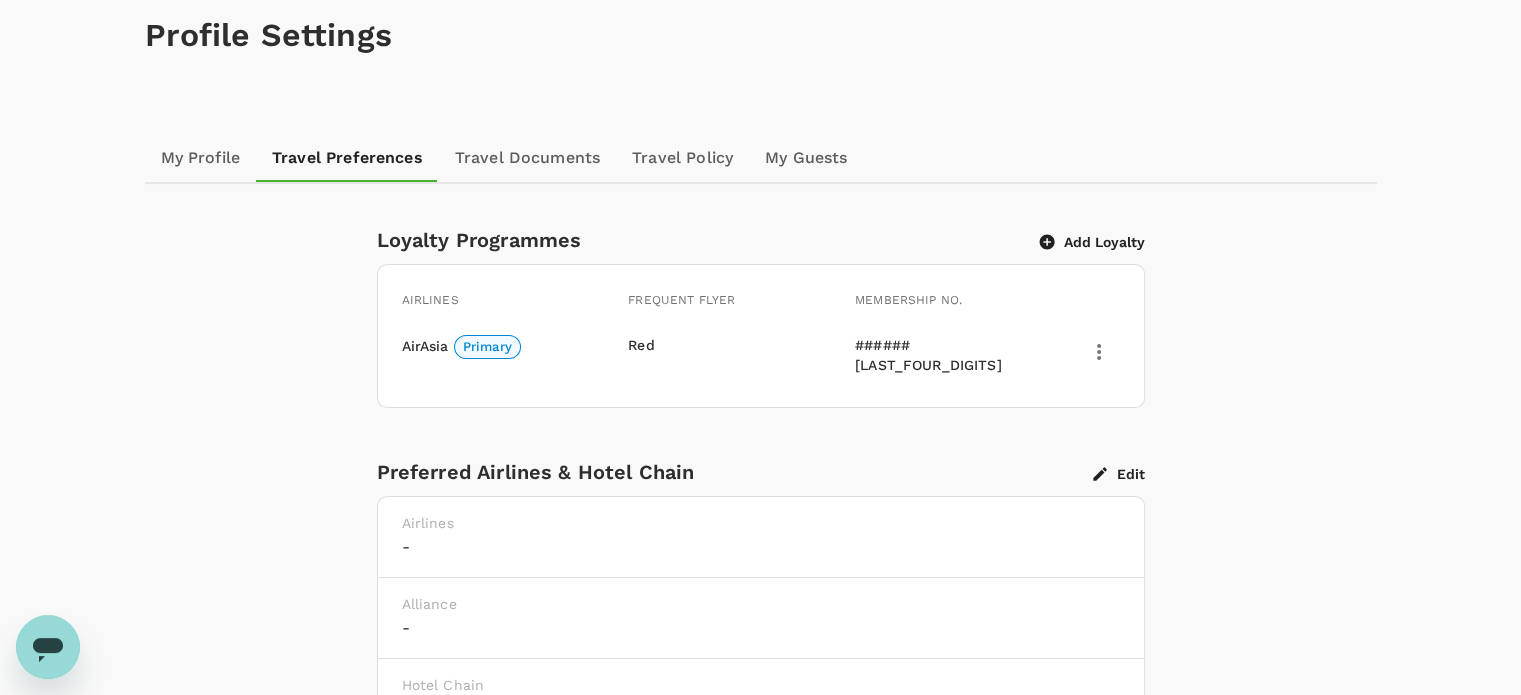 click on "Add Loyalty" at bounding box center [1092, 242] 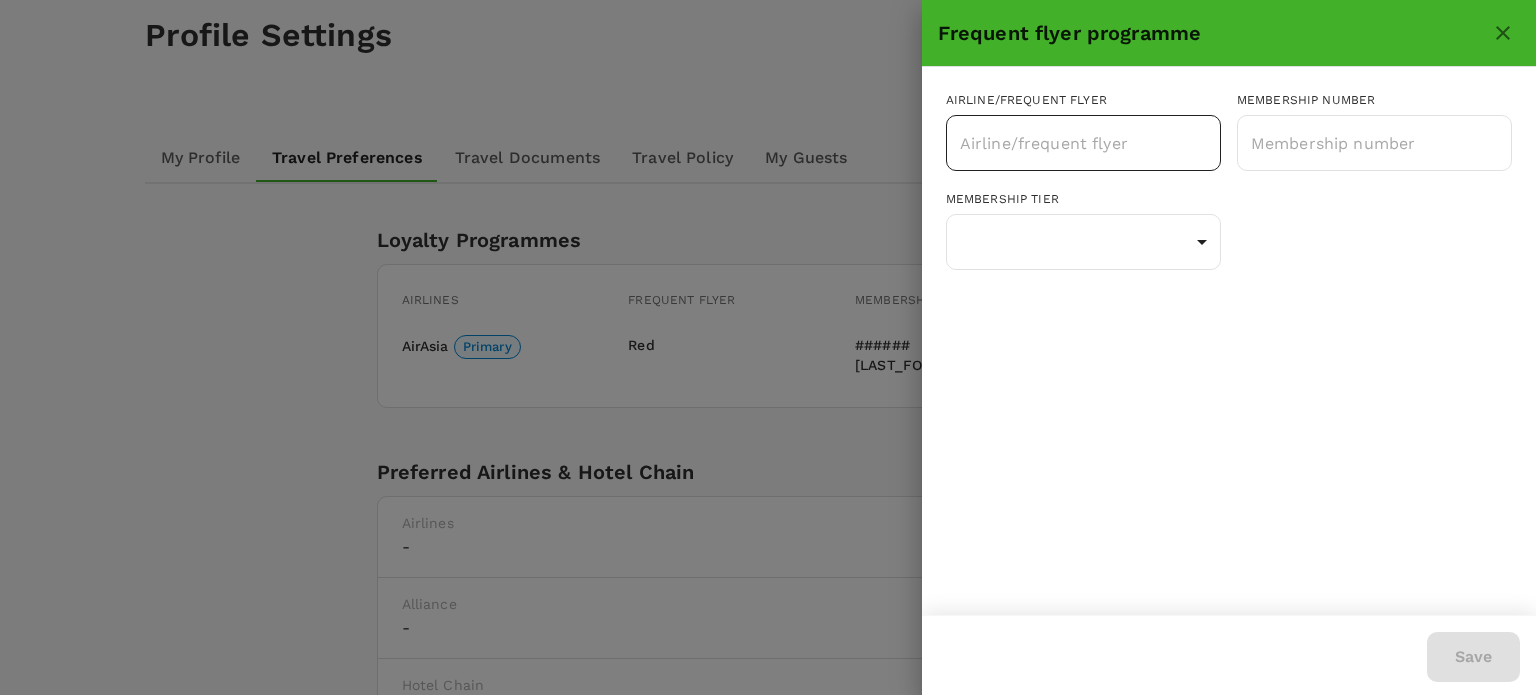 click on "​" at bounding box center [1083, 143] 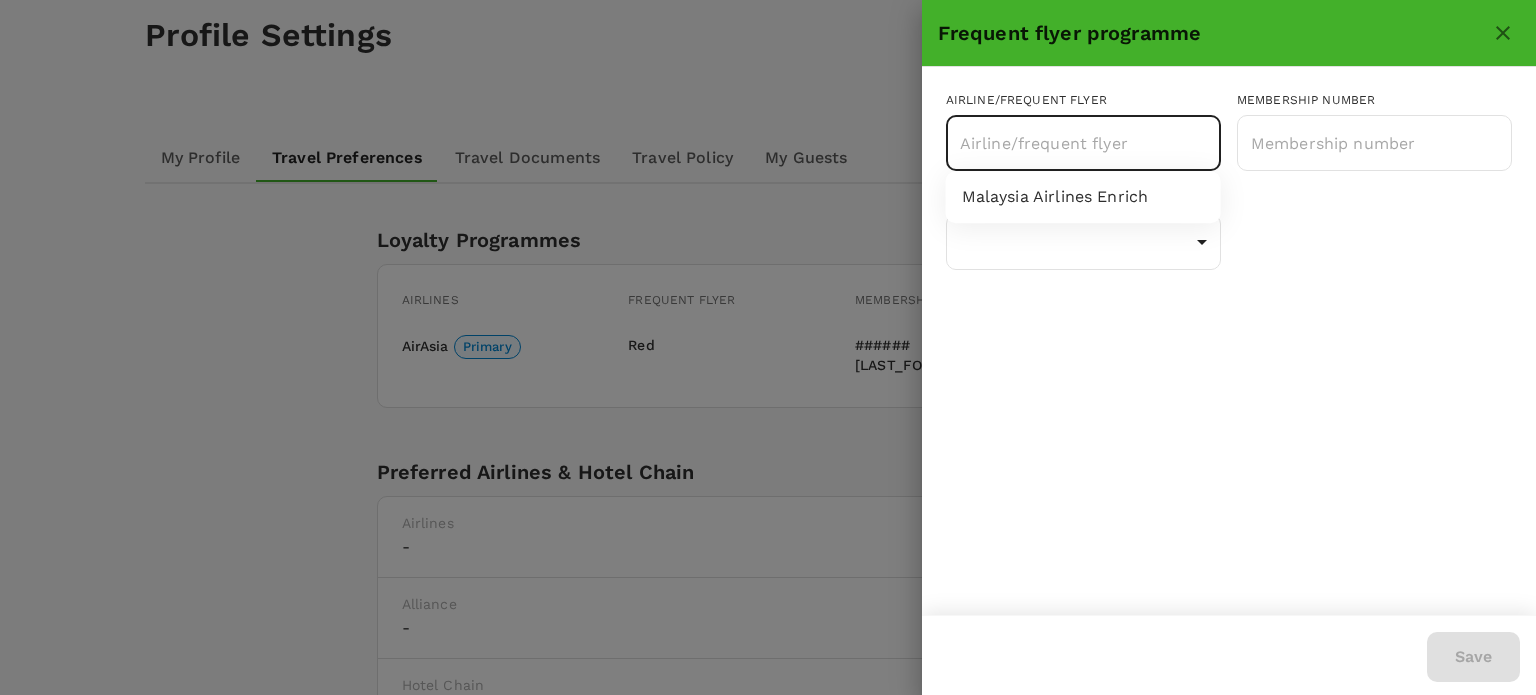 click on "Malaysia Airlines Enrich" at bounding box center (1083, 197) 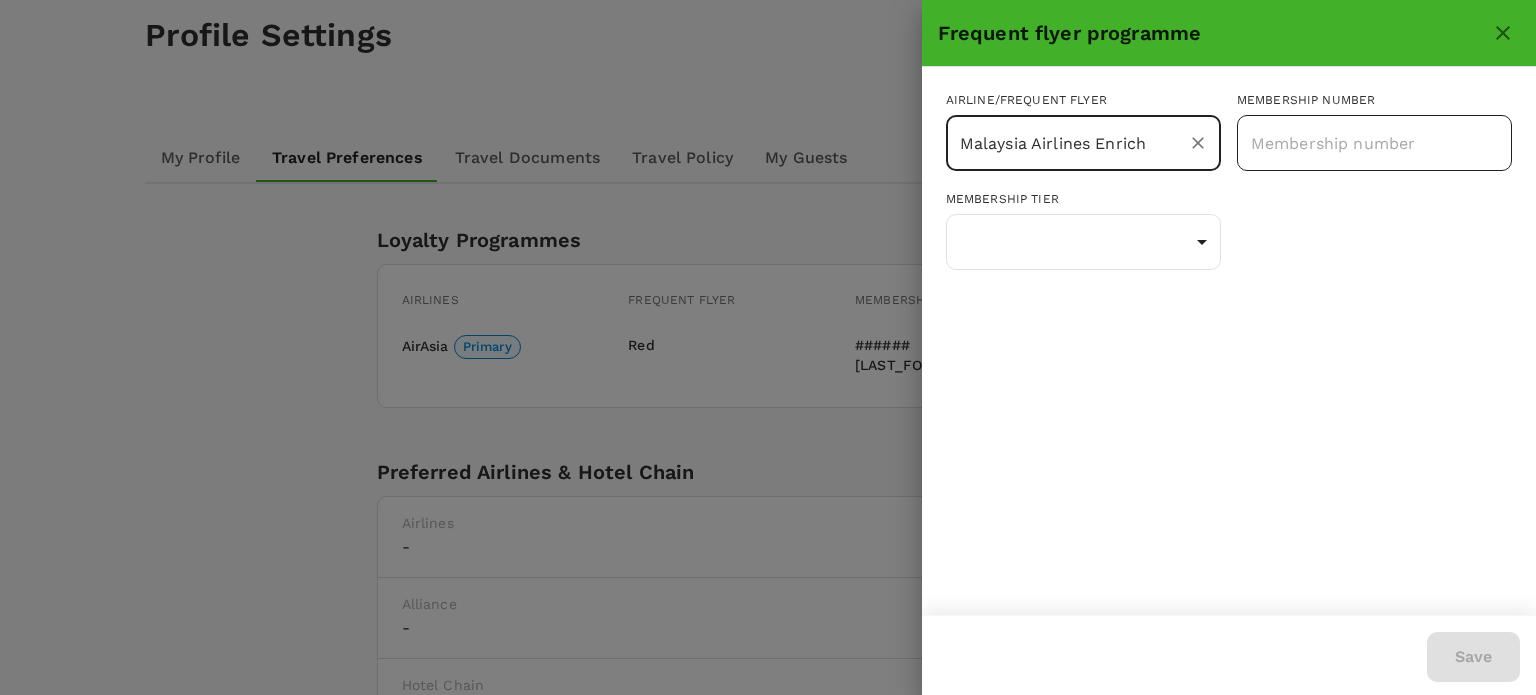 click at bounding box center (1374, 143) 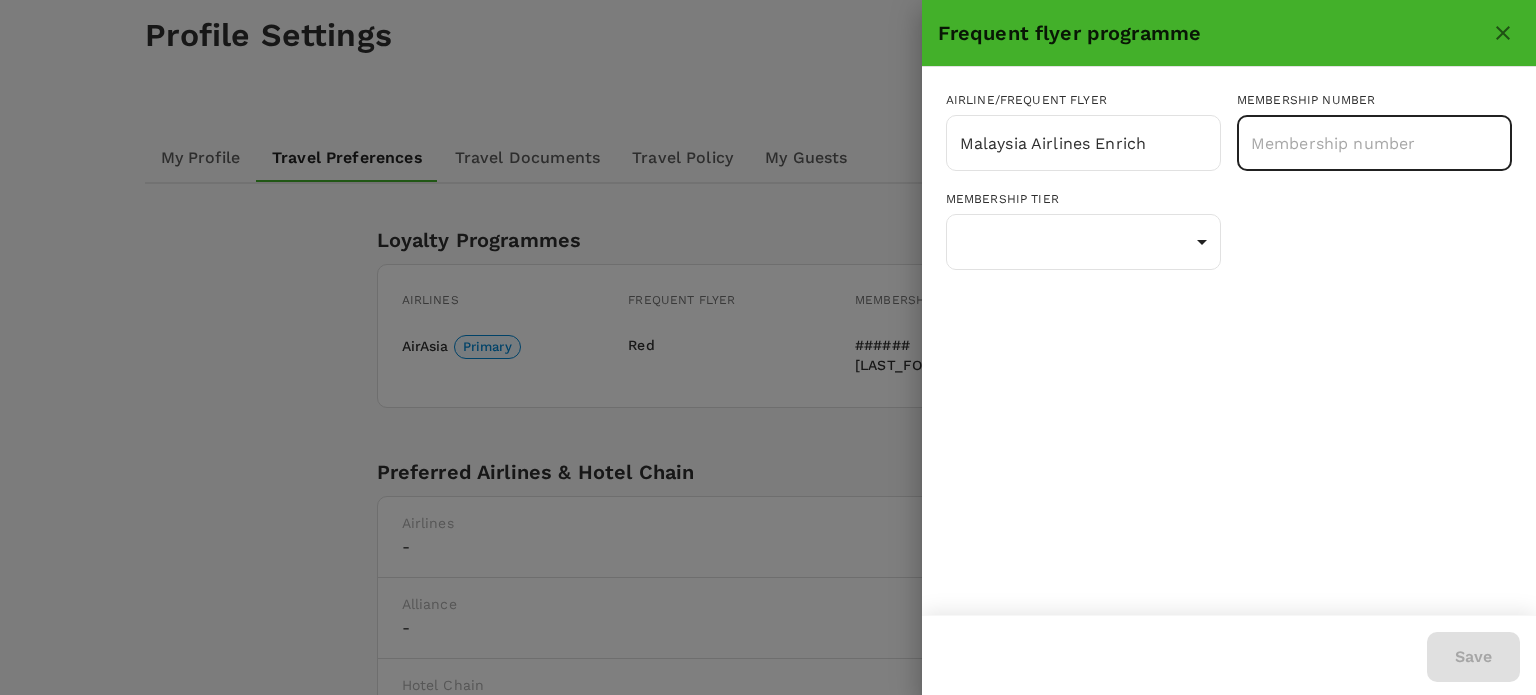 paste on "[NUMBER]" 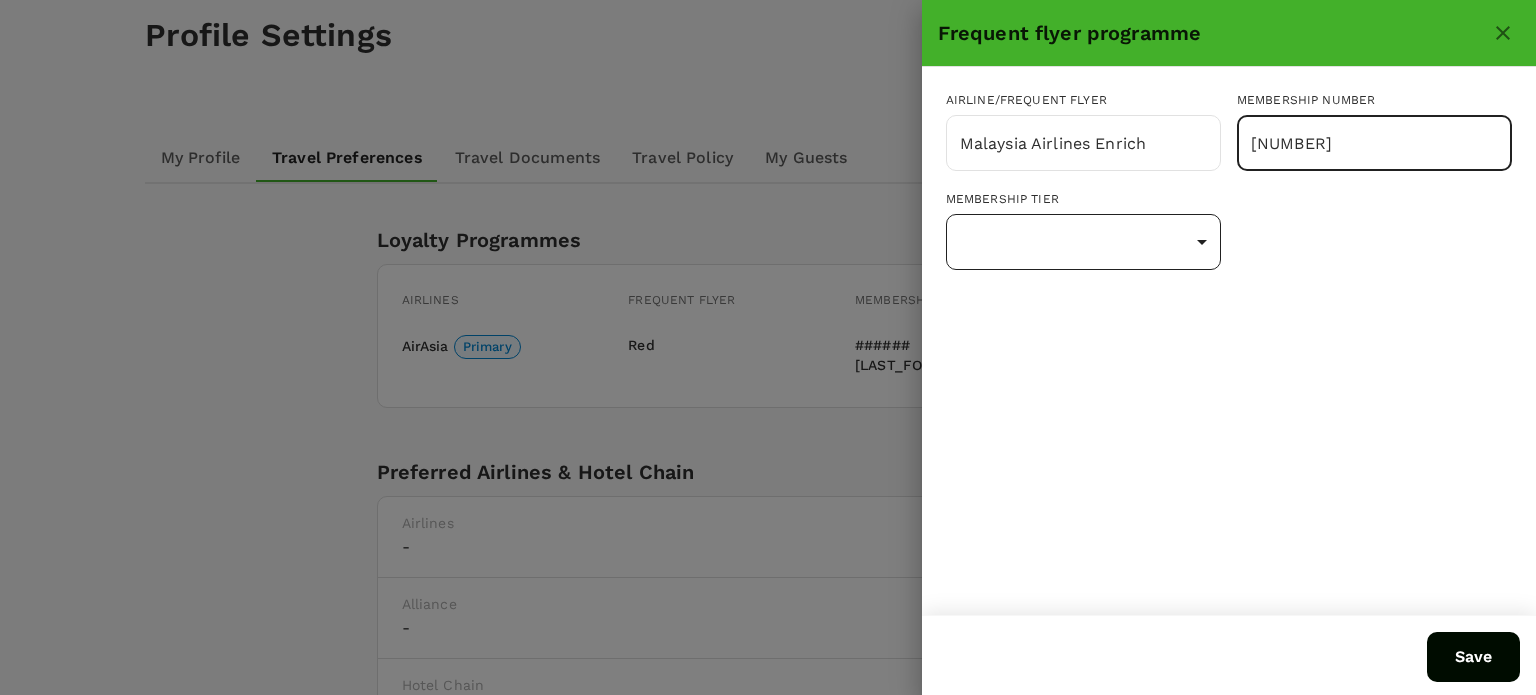 type on "[NUMBER]" 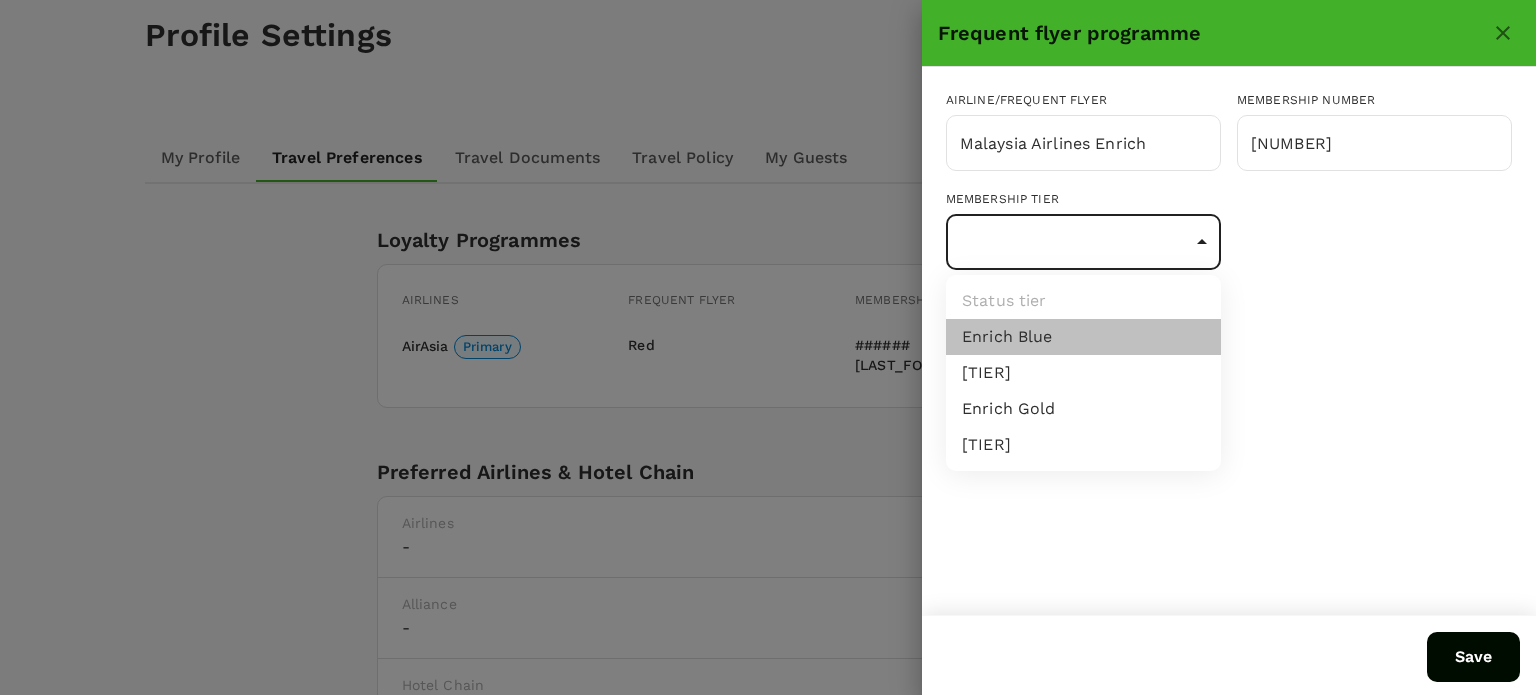 click on "Enrich Blue" at bounding box center (1083, 337) 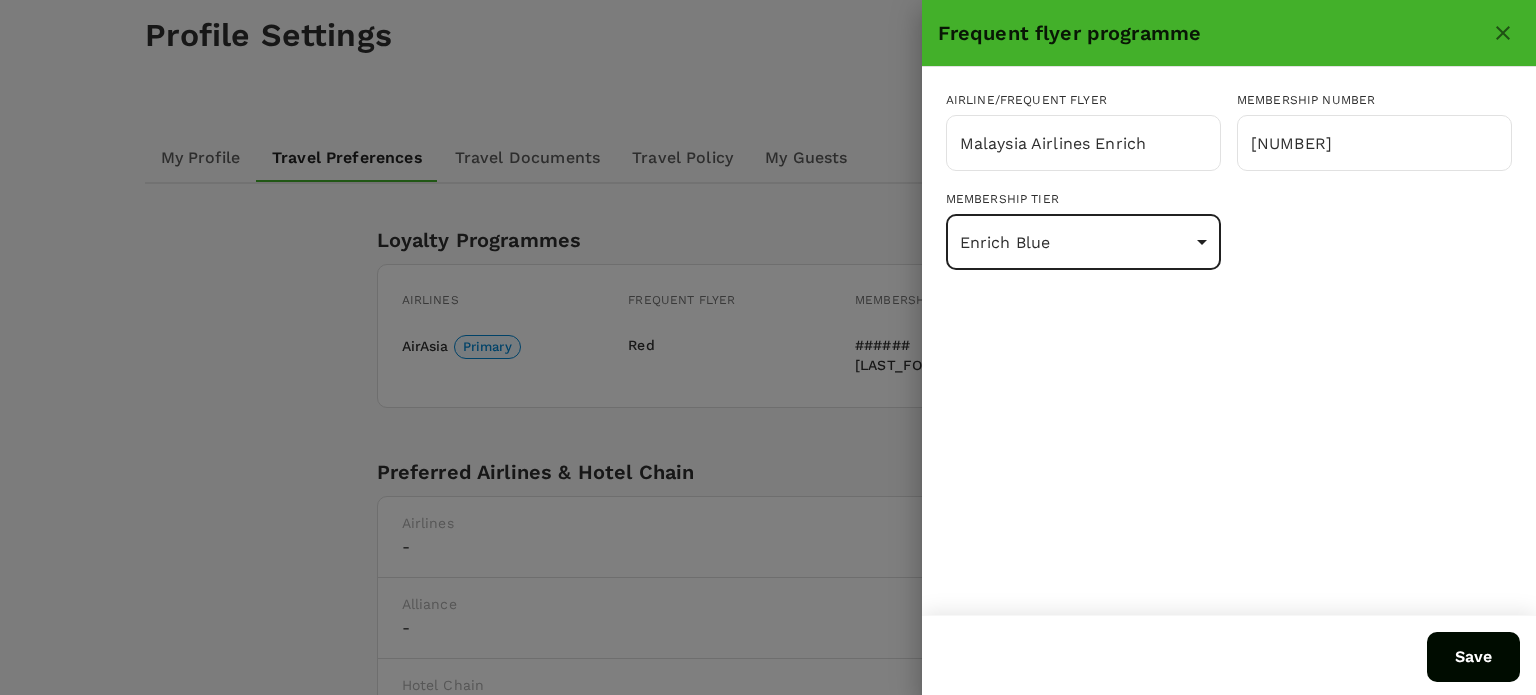 click on "Save" at bounding box center [1473, 657] 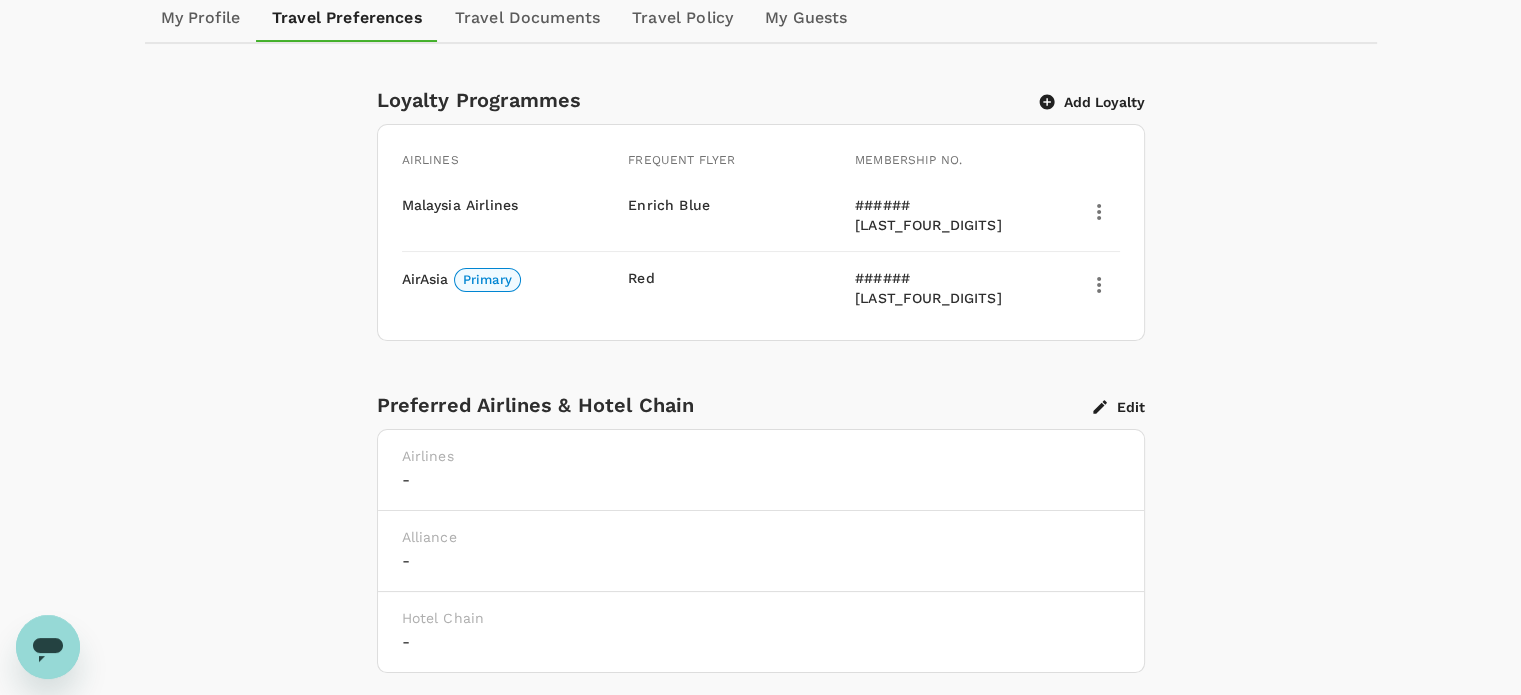 scroll, scrollTop: 252, scrollLeft: 0, axis: vertical 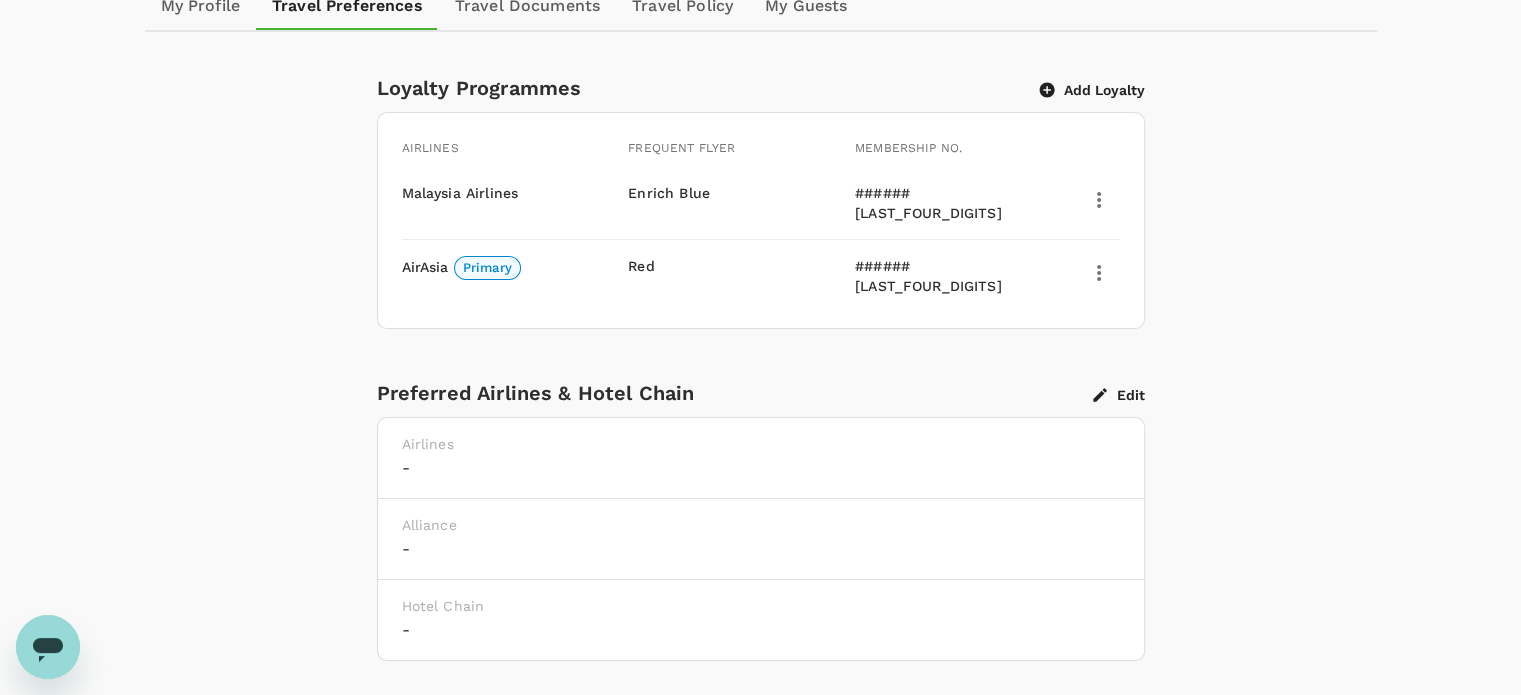 click 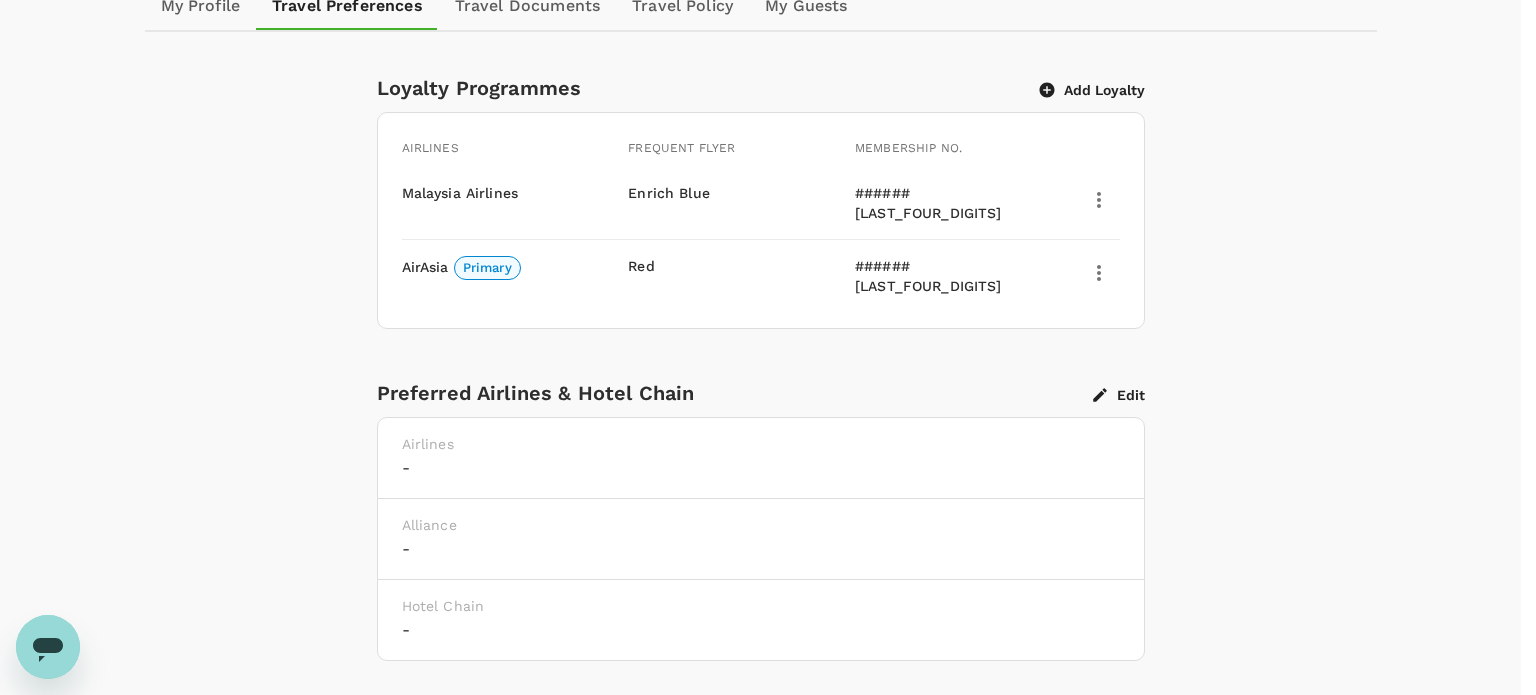 click on "Make primary" at bounding box center (760, 985) 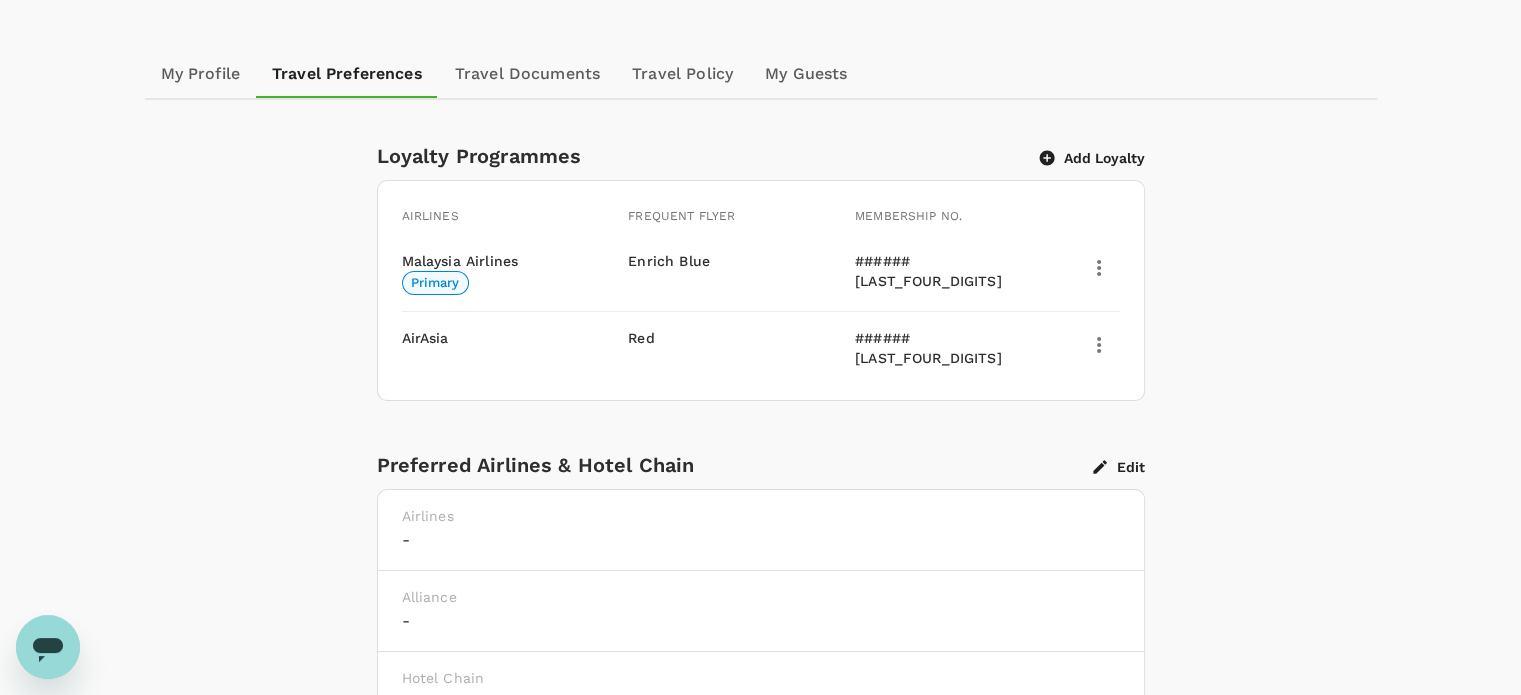 scroll, scrollTop: 176, scrollLeft: 0, axis: vertical 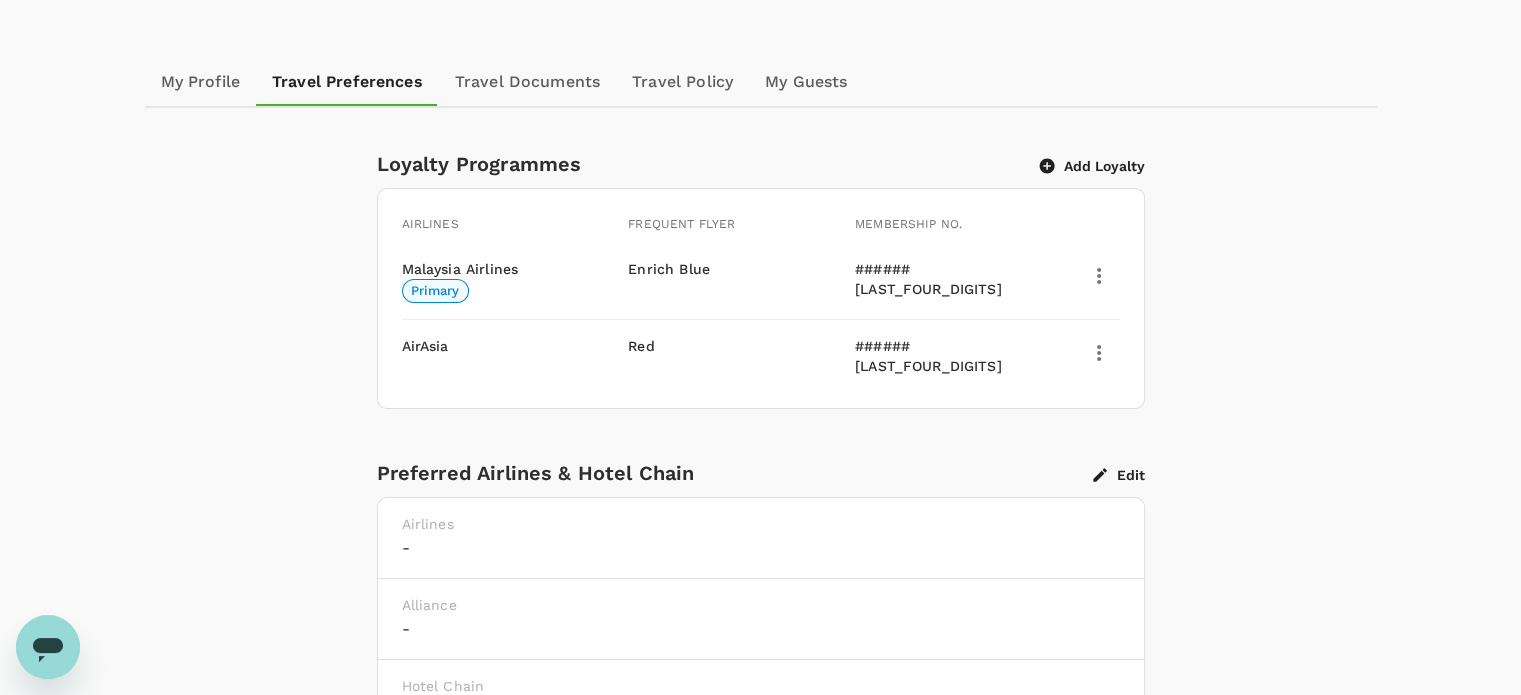 click on "Loyalty Programmes Add Loyalty" at bounding box center [753, 156] 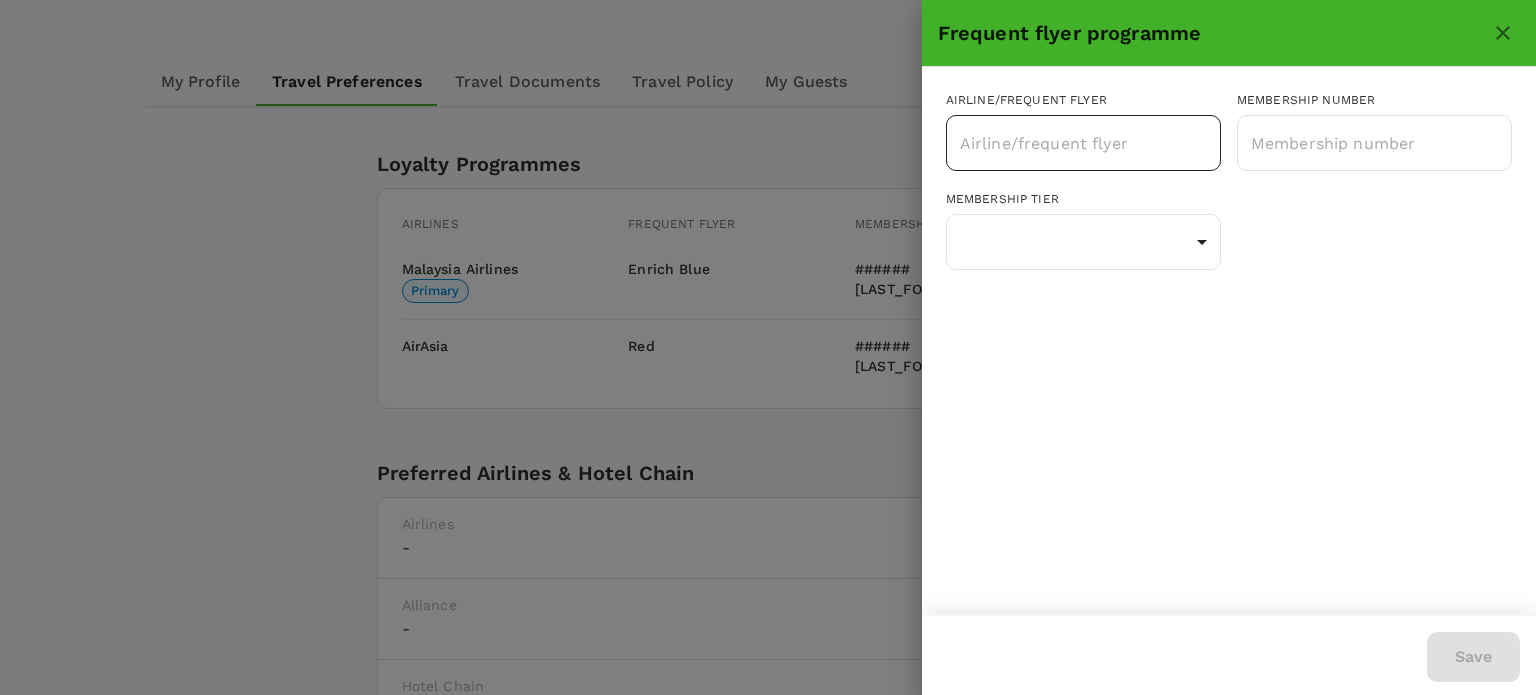 click at bounding box center (1068, 143) 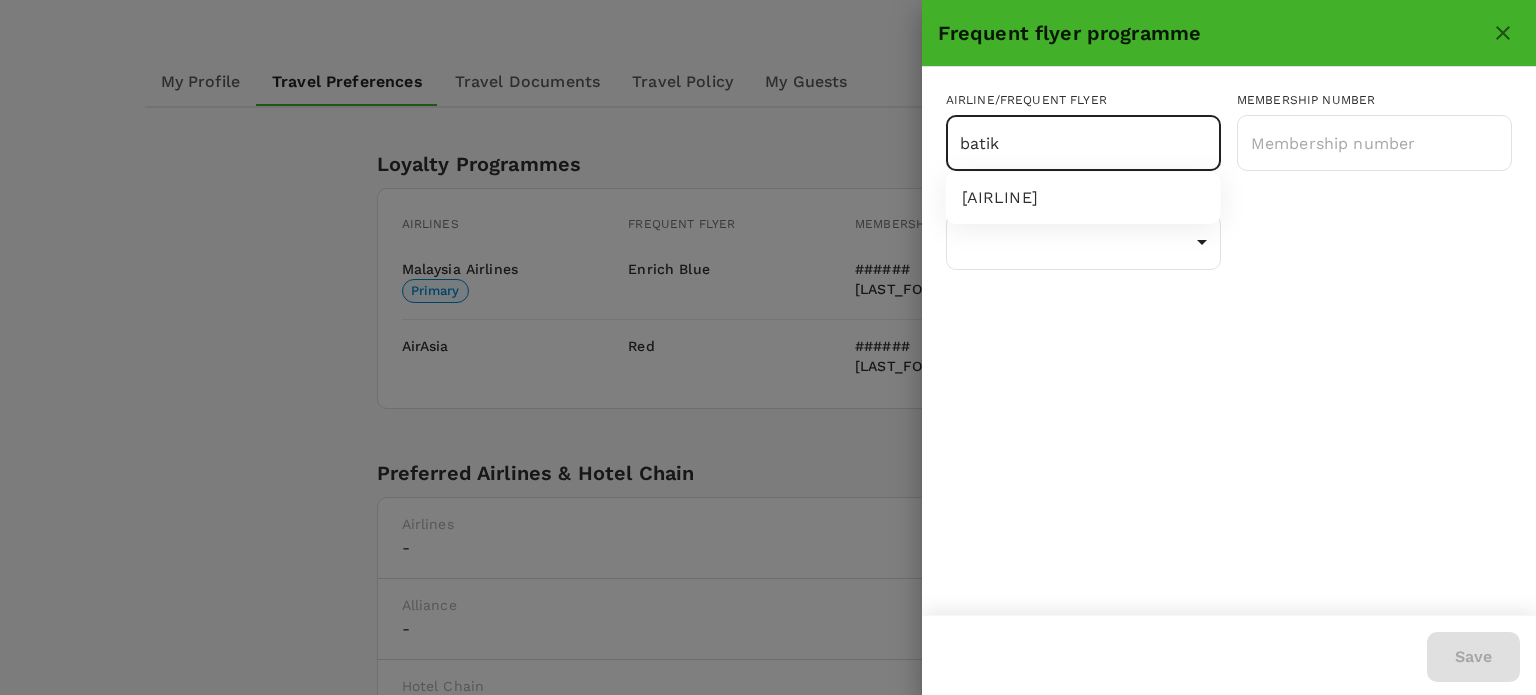 type on "batik" 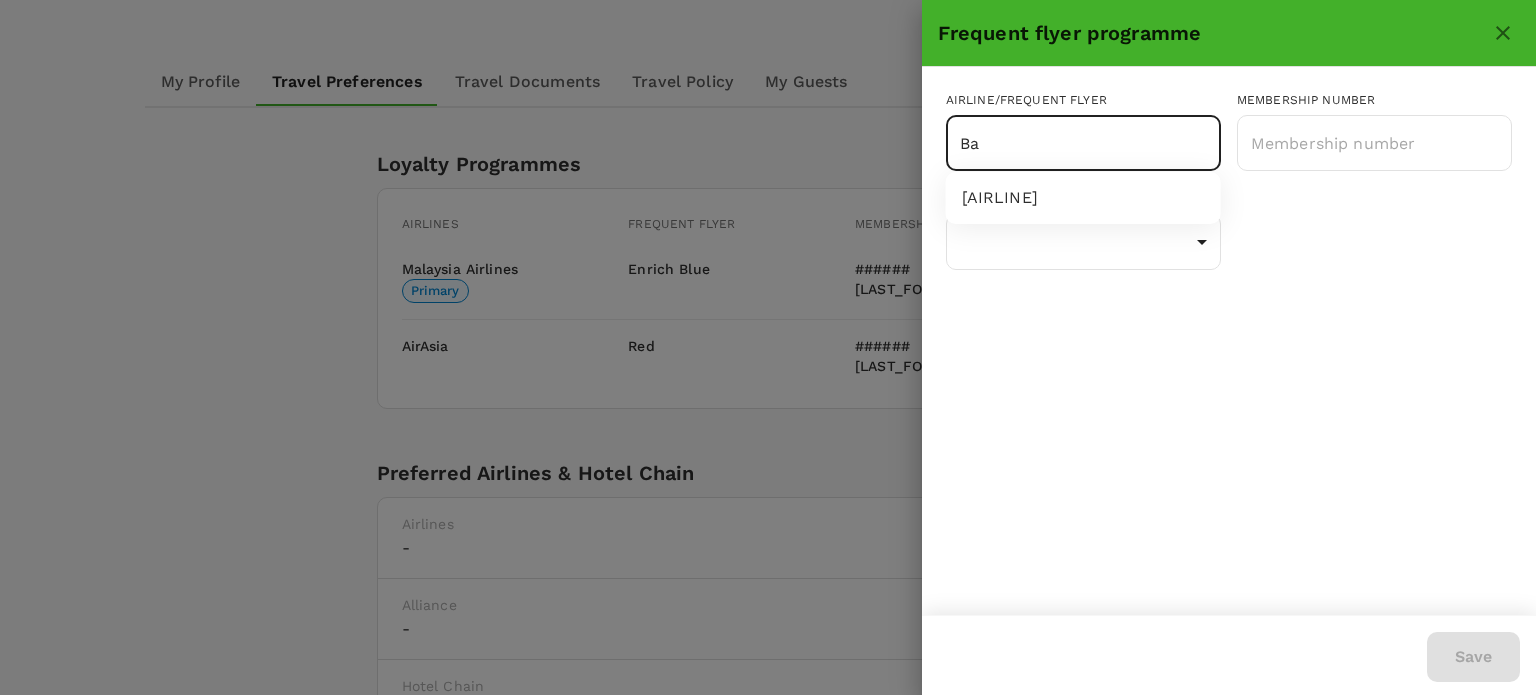 click on "[AIRLINE]" at bounding box center [1083, 198] 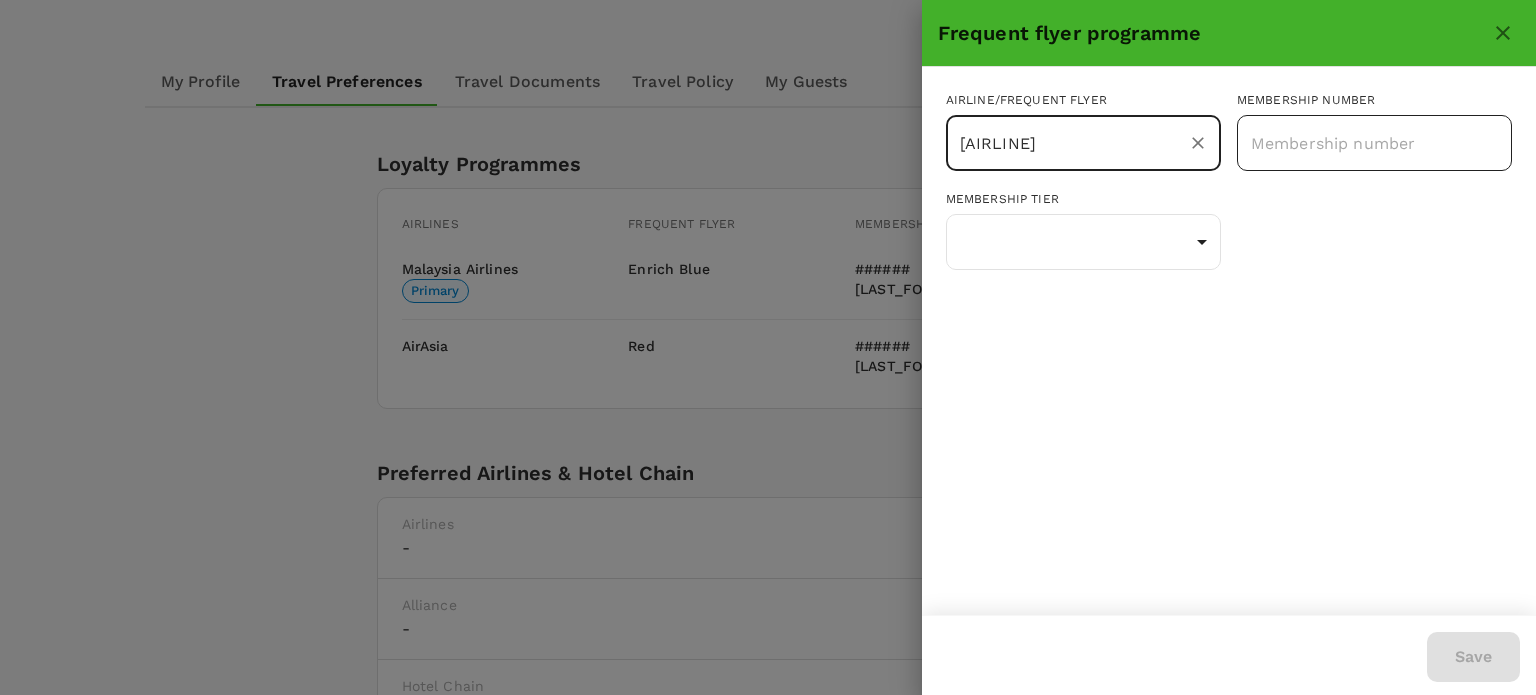 type on "[AIRLINE]" 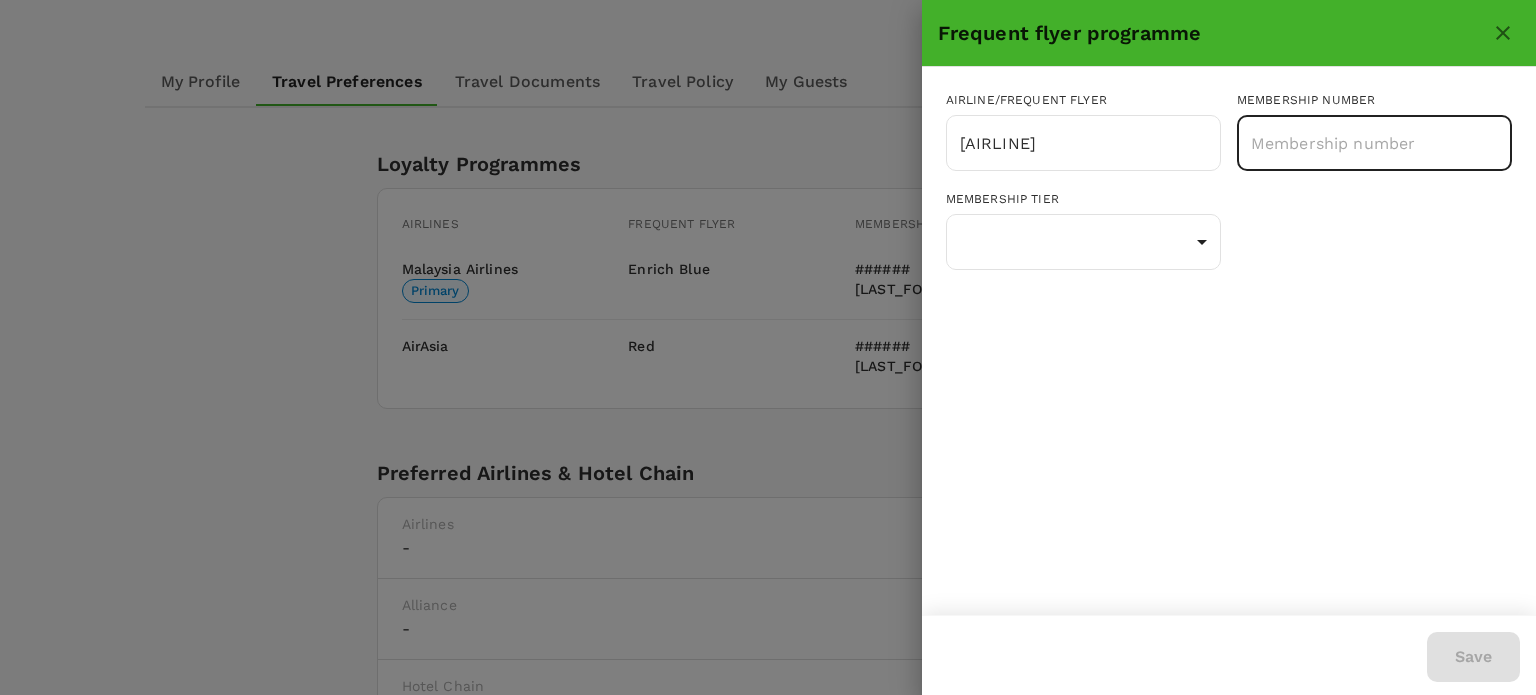 paste on "[MEMBERSHIP_NUMBER]" 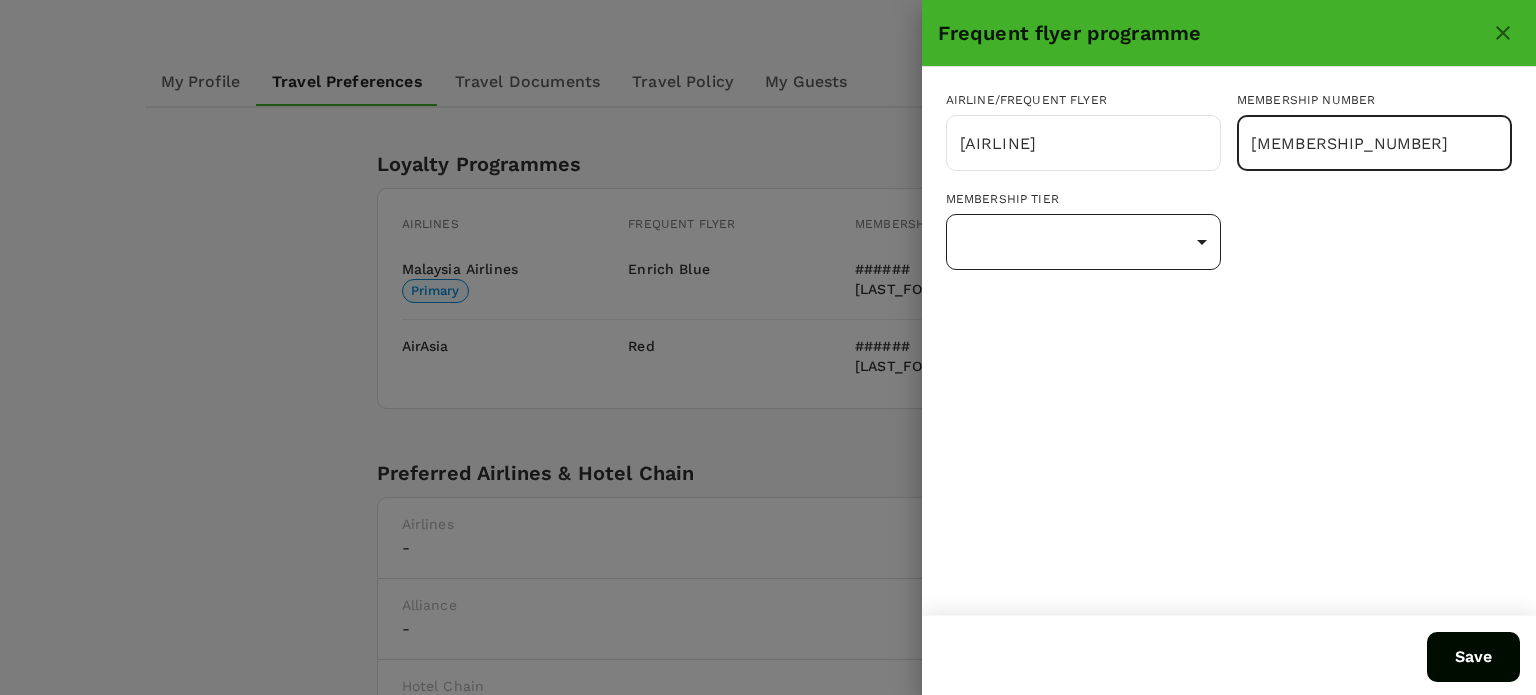 type on "[MEMBERSHIP_NUMBER]" 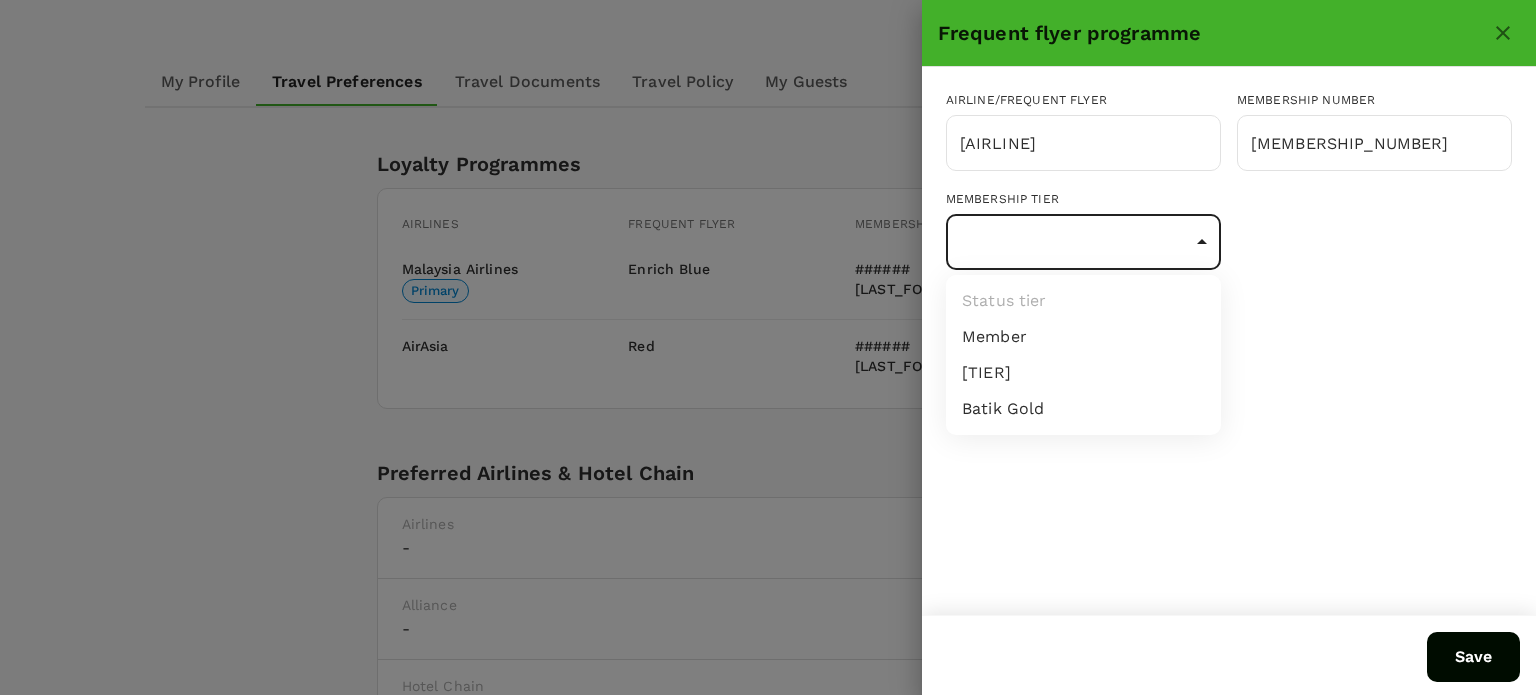 click on "[TIER]" at bounding box center (1083, 373) 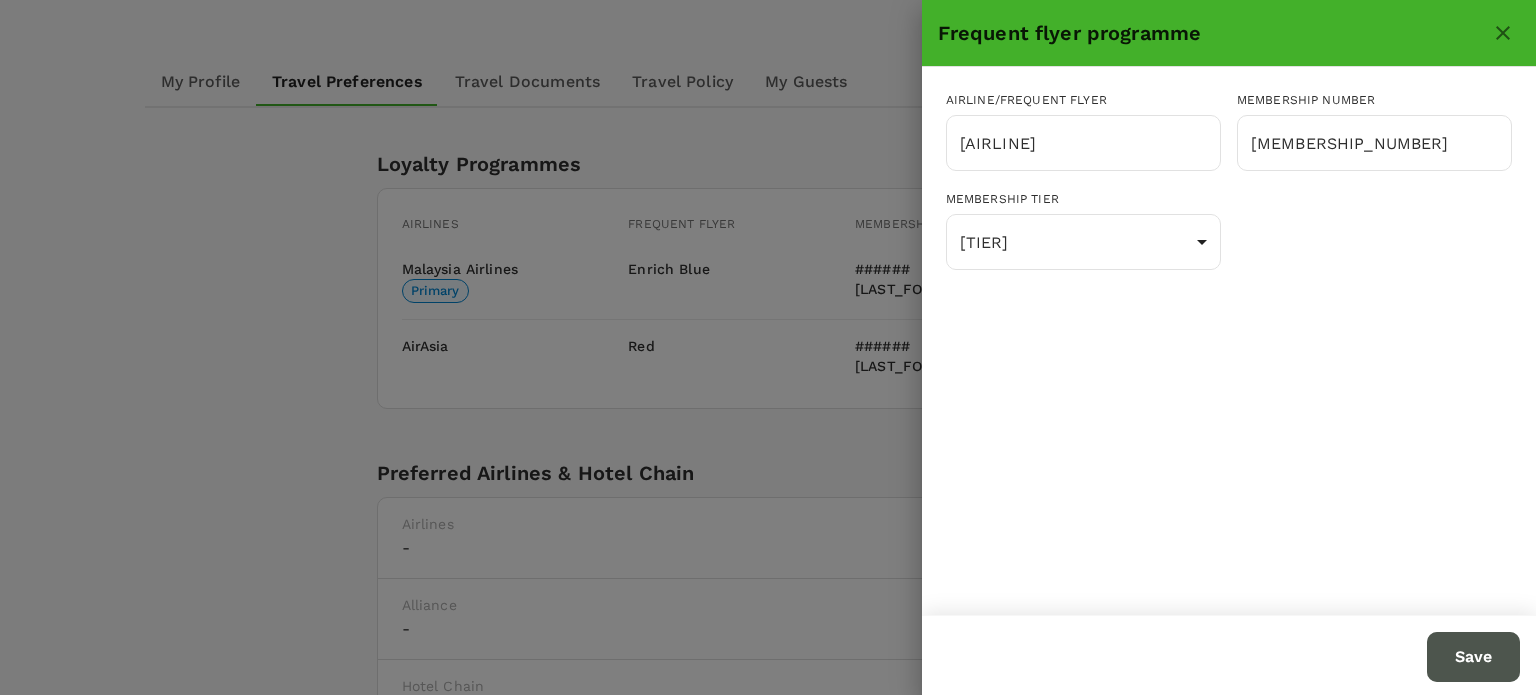 click on "Save" at bounding box center (1473, 657) 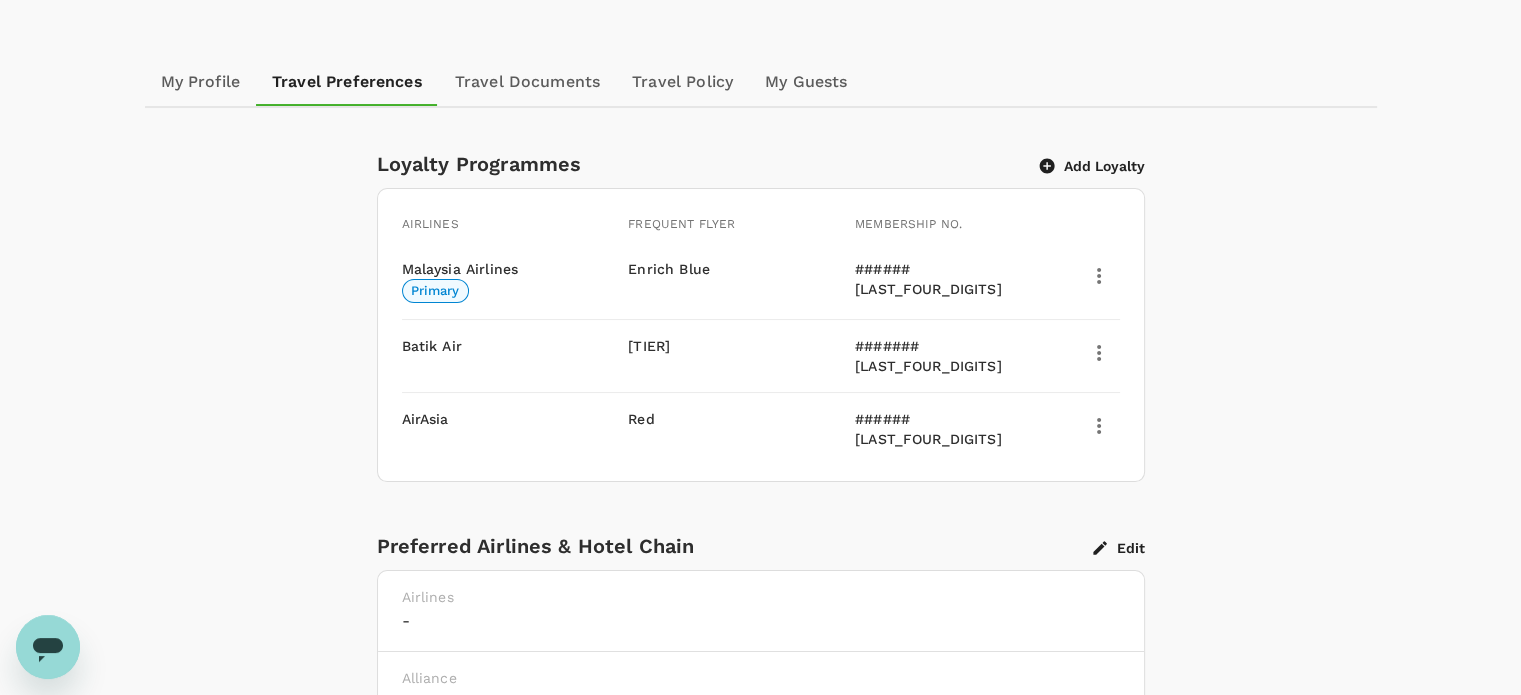 click on "Add Loyalty" at bounding box center [1092, 166] 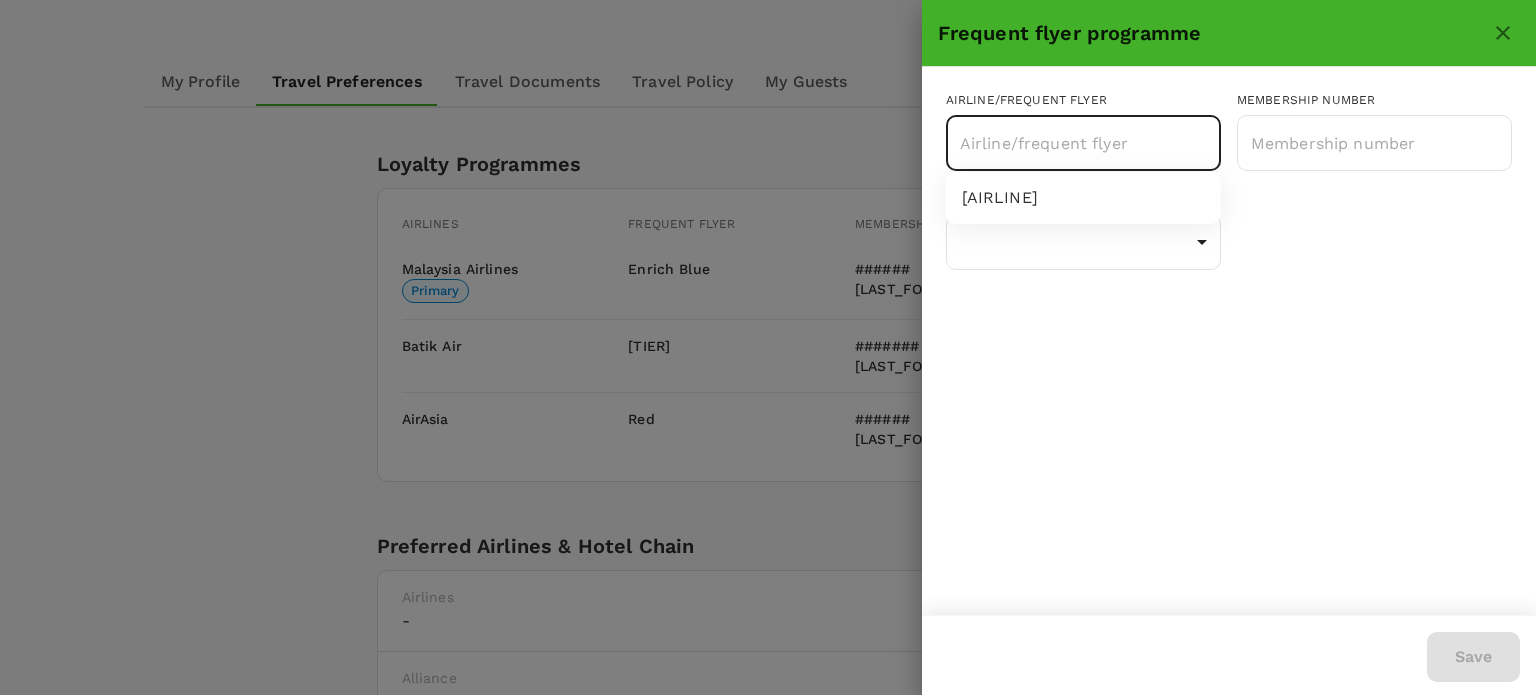 click at bounding box center [1068, 143] 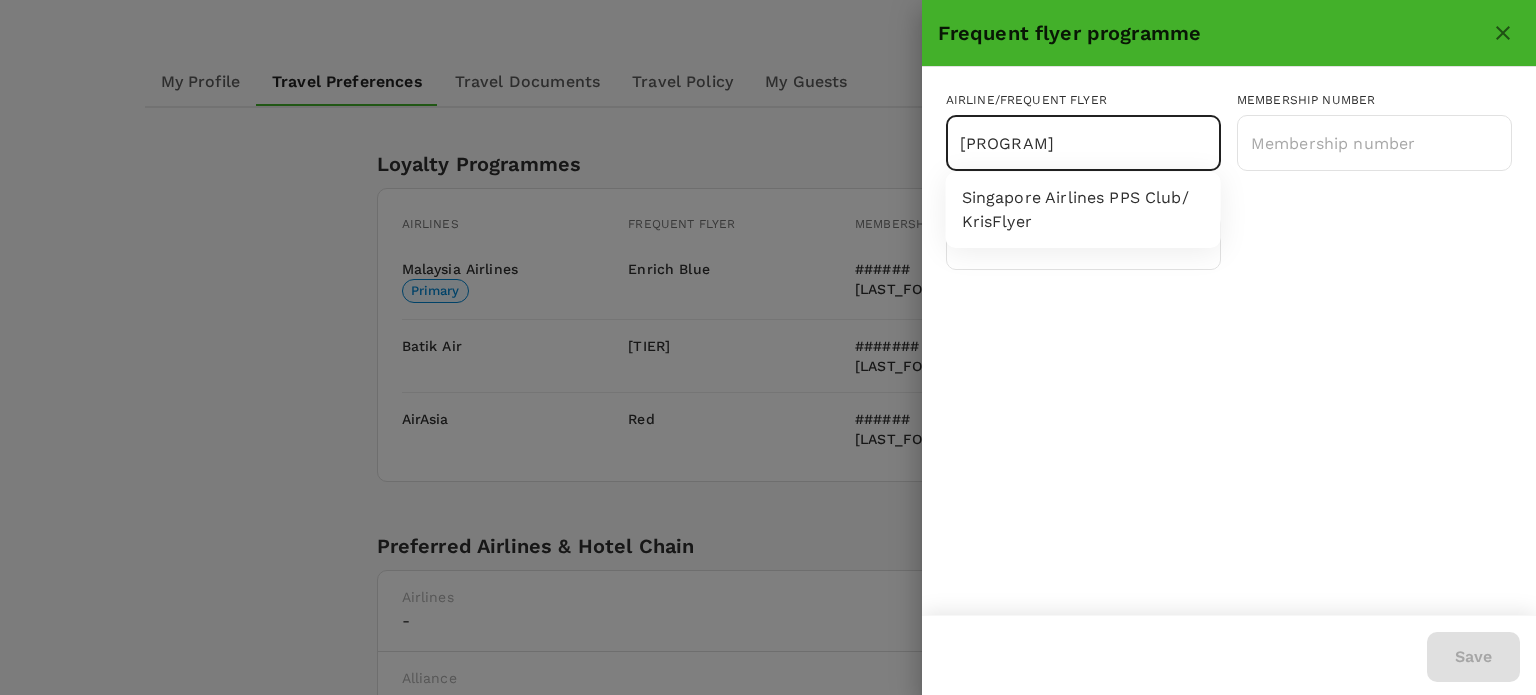 type on "[AIRLINE]" 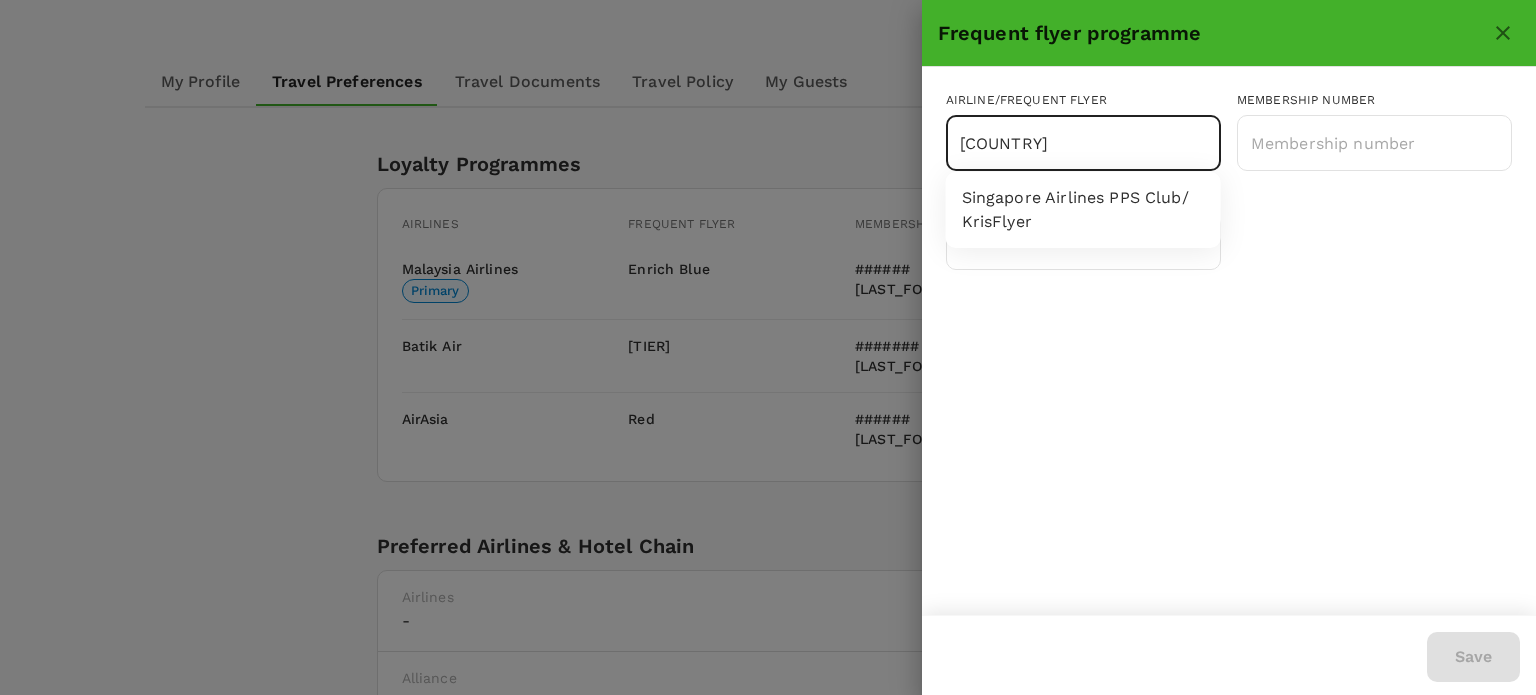 click on "Singapore Airlines PPS Club/ KrisFlyer" at bounding box center (1083, 210) 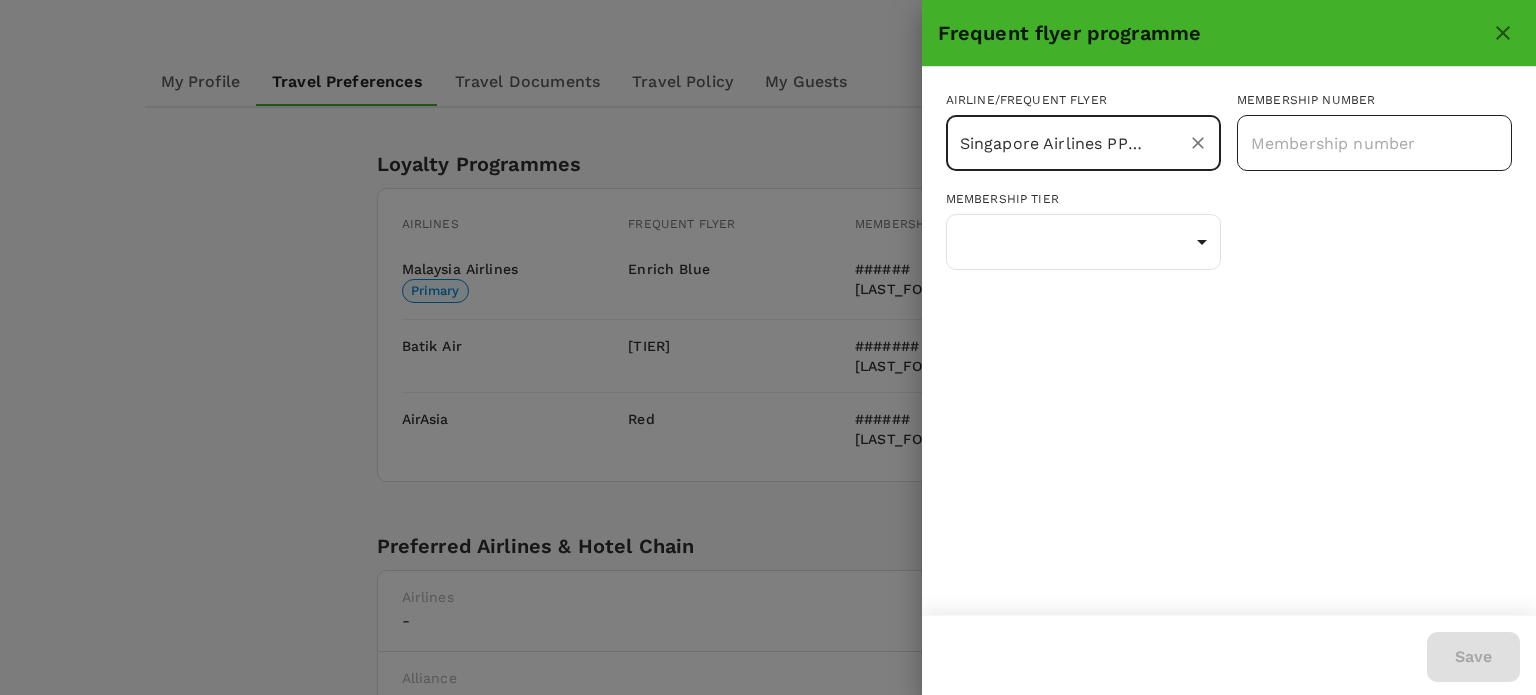 type on "Singapore Airlines PPS Club/ KrisFlyer" 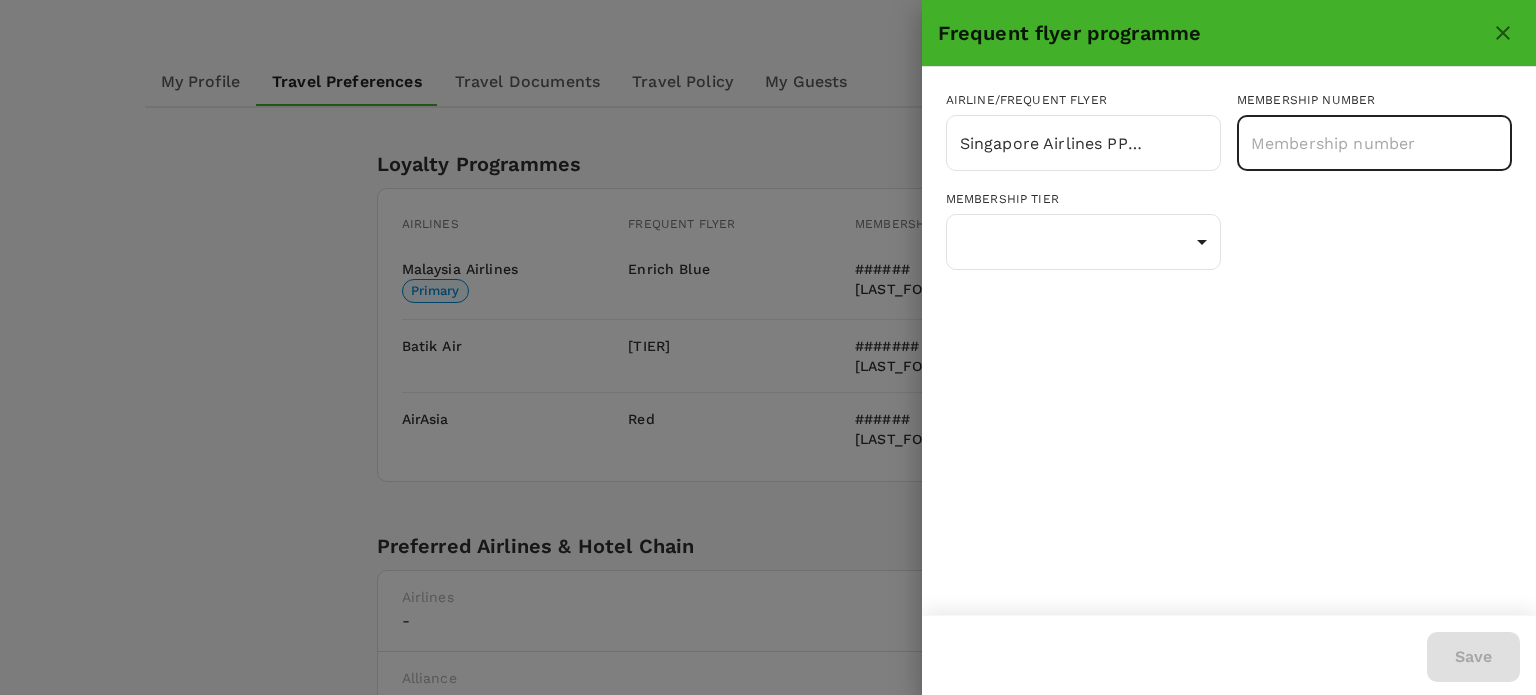 paste on "[NUMBER]" 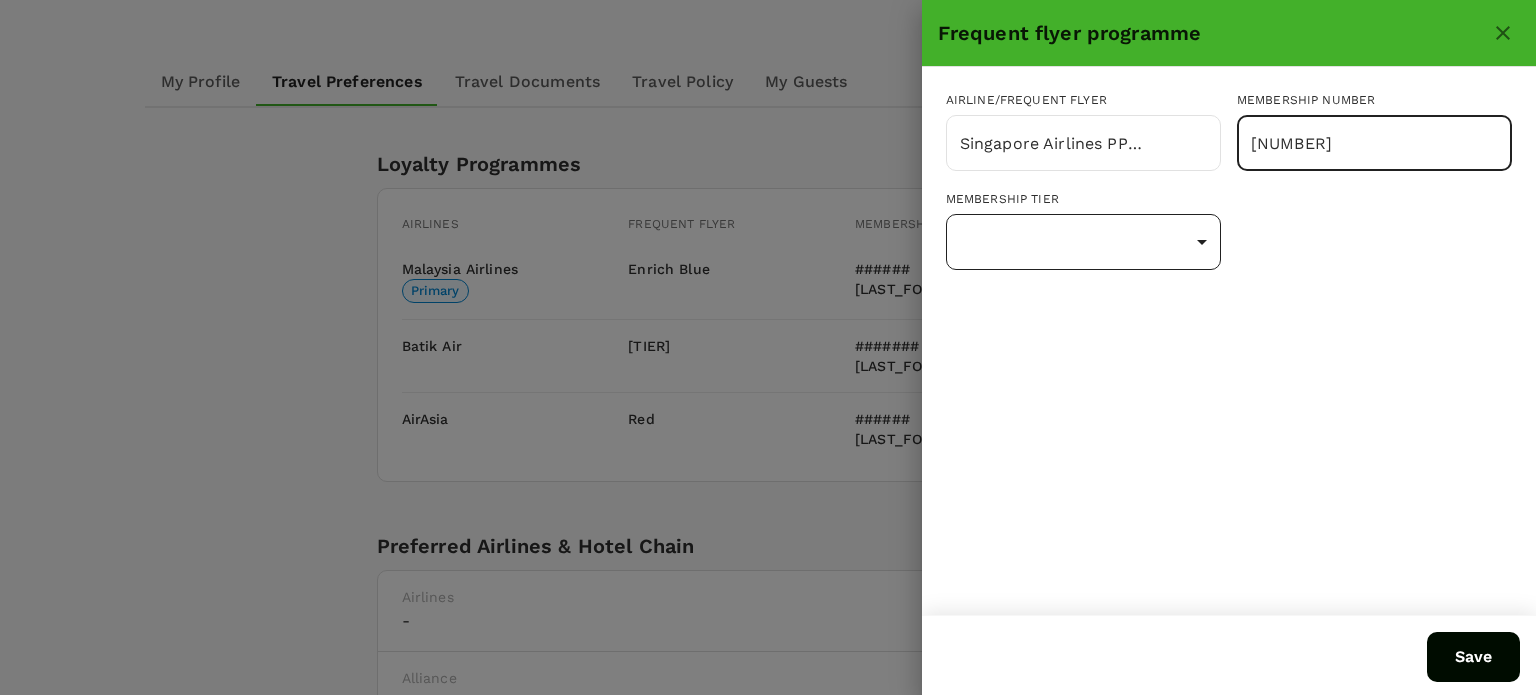 type on "[NUMBER]" 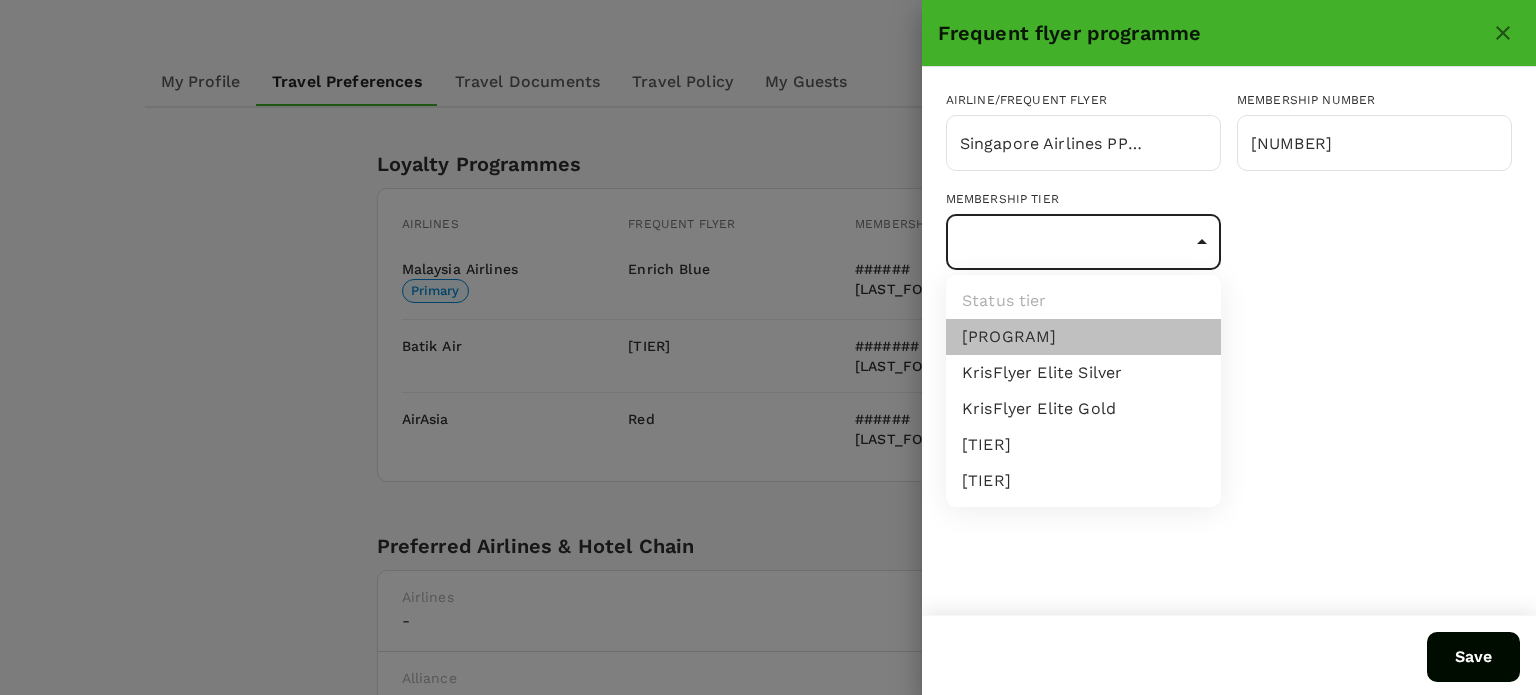 click on "[PROGRAM]" at bounding box center [1083, 337] 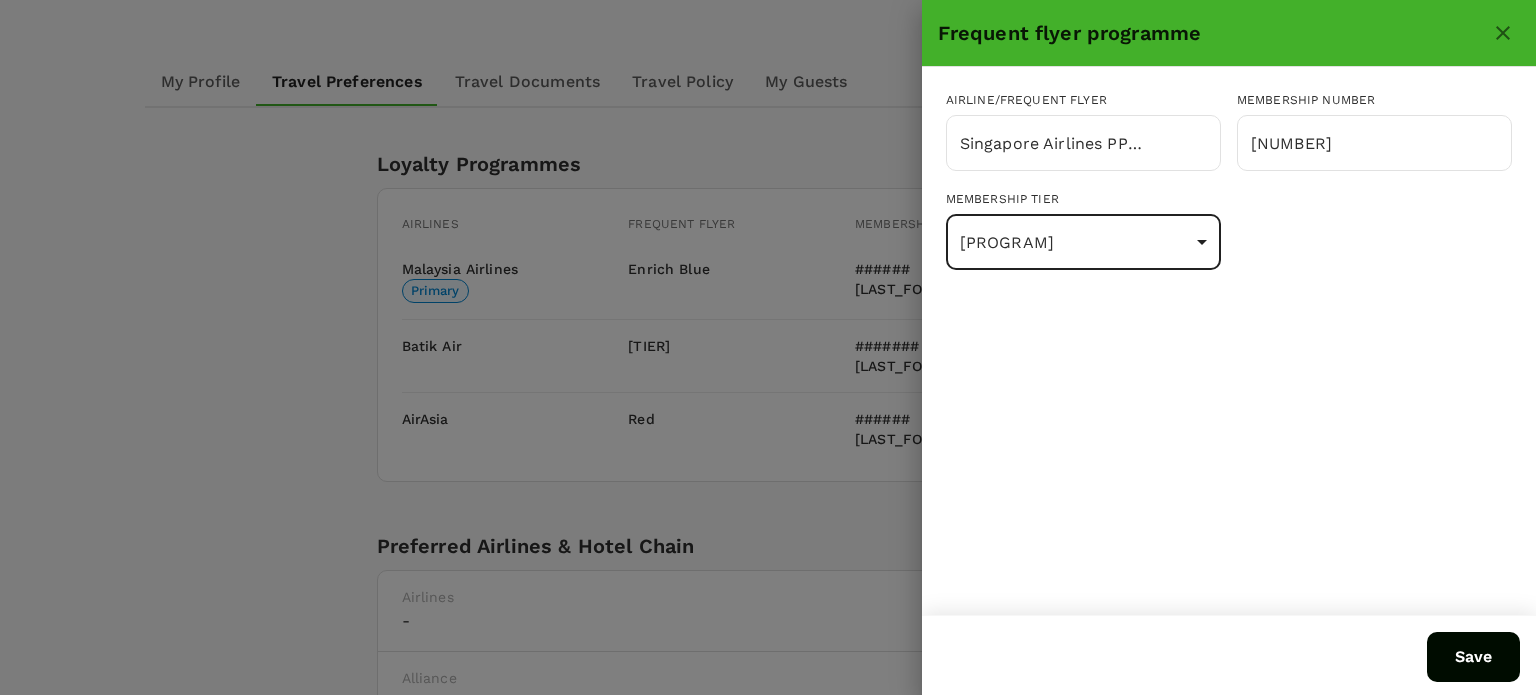 click on "Save" at bounding box center [1473, 657] 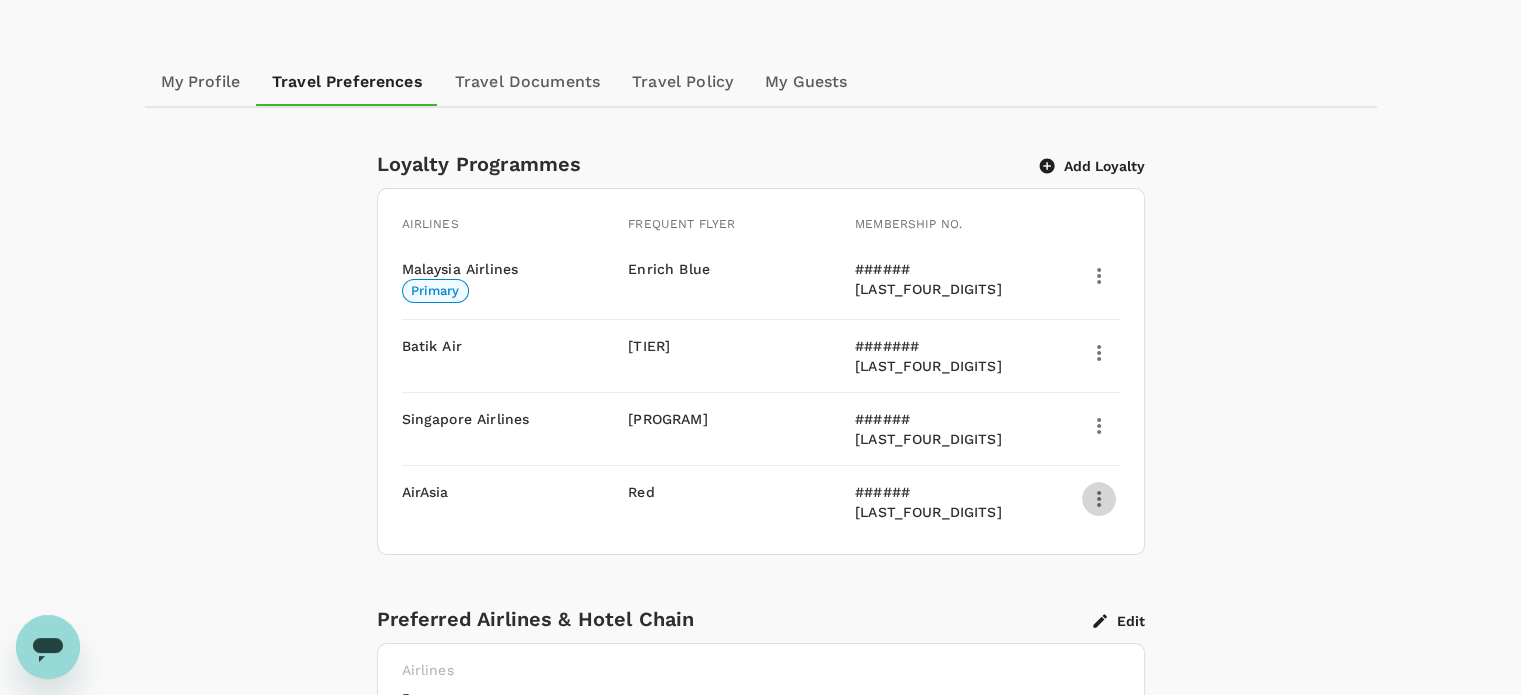 click 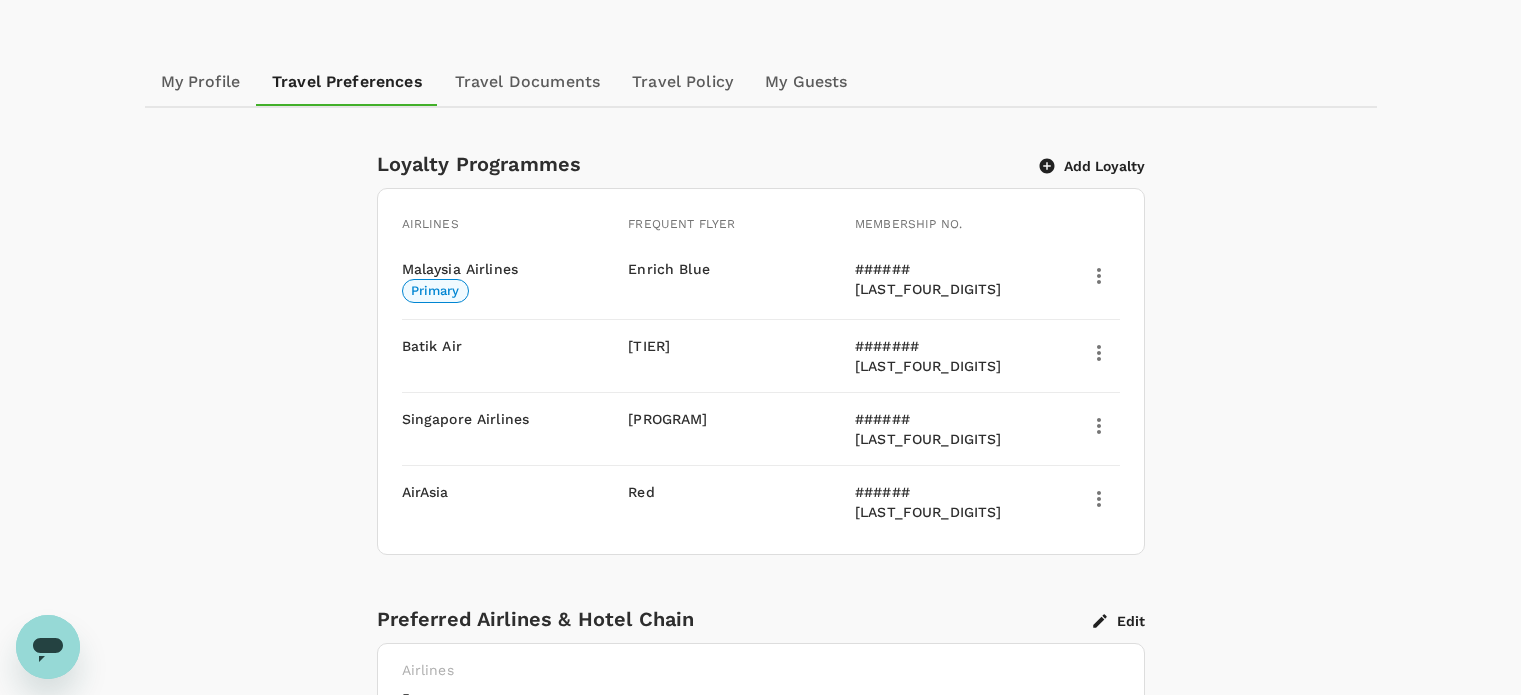 click at bounding box center (768, 347) 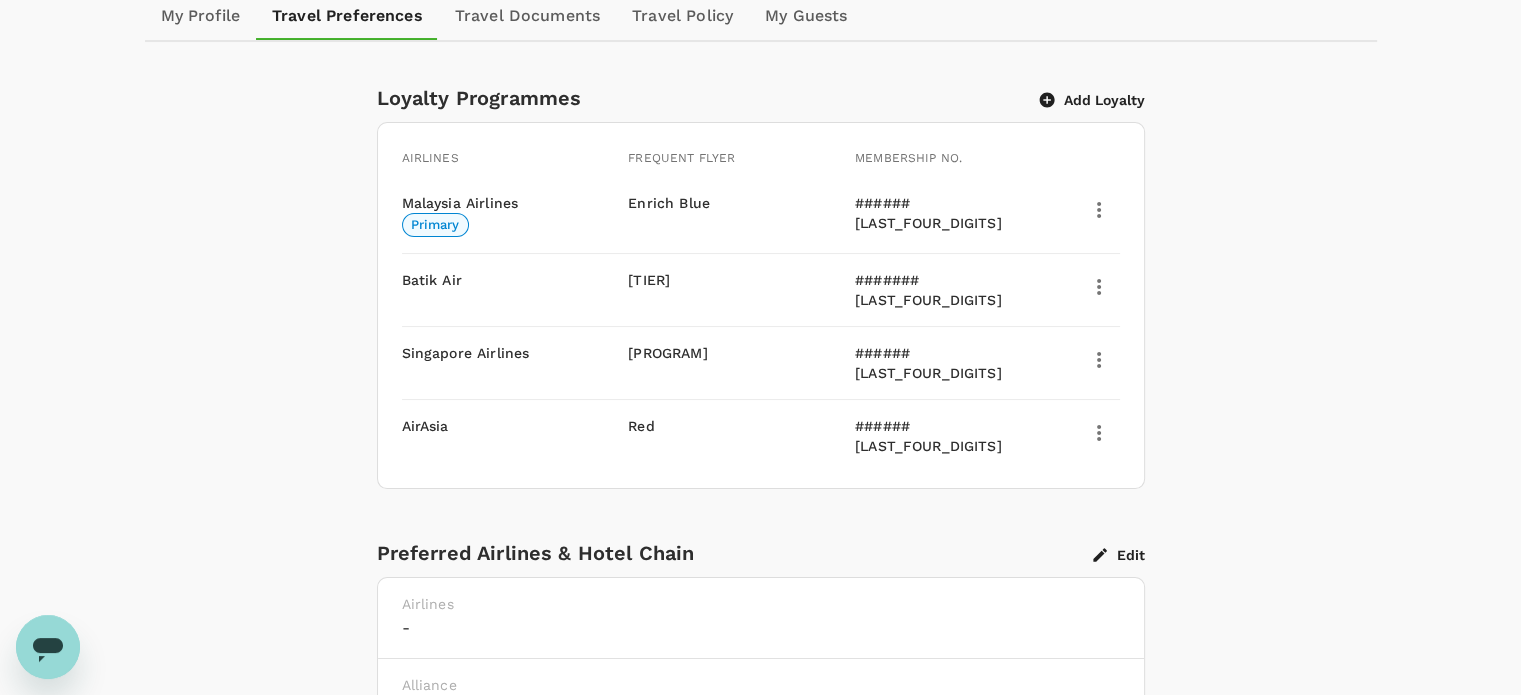 scroll, scrollTop: 276, scrollLeft: 0, axis: vertical 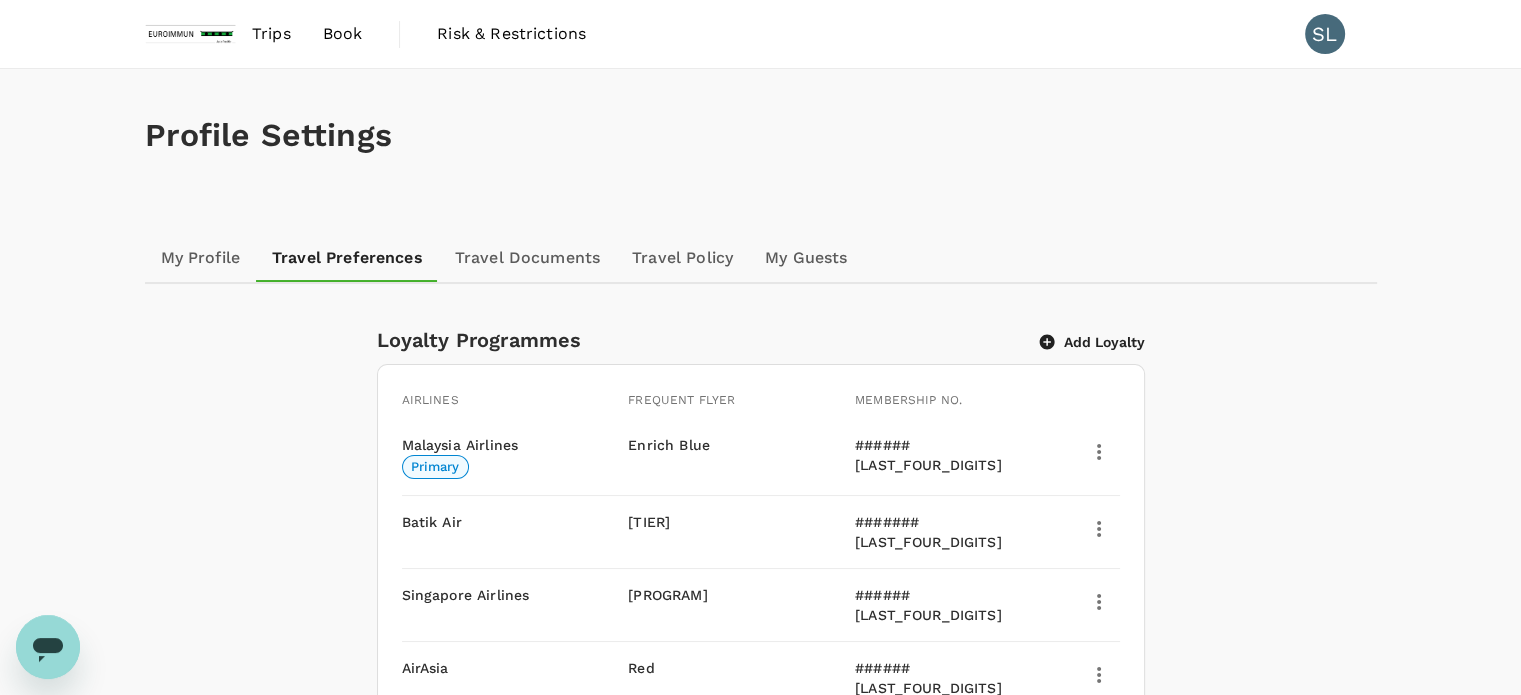 click at bounding box center [190, 34] 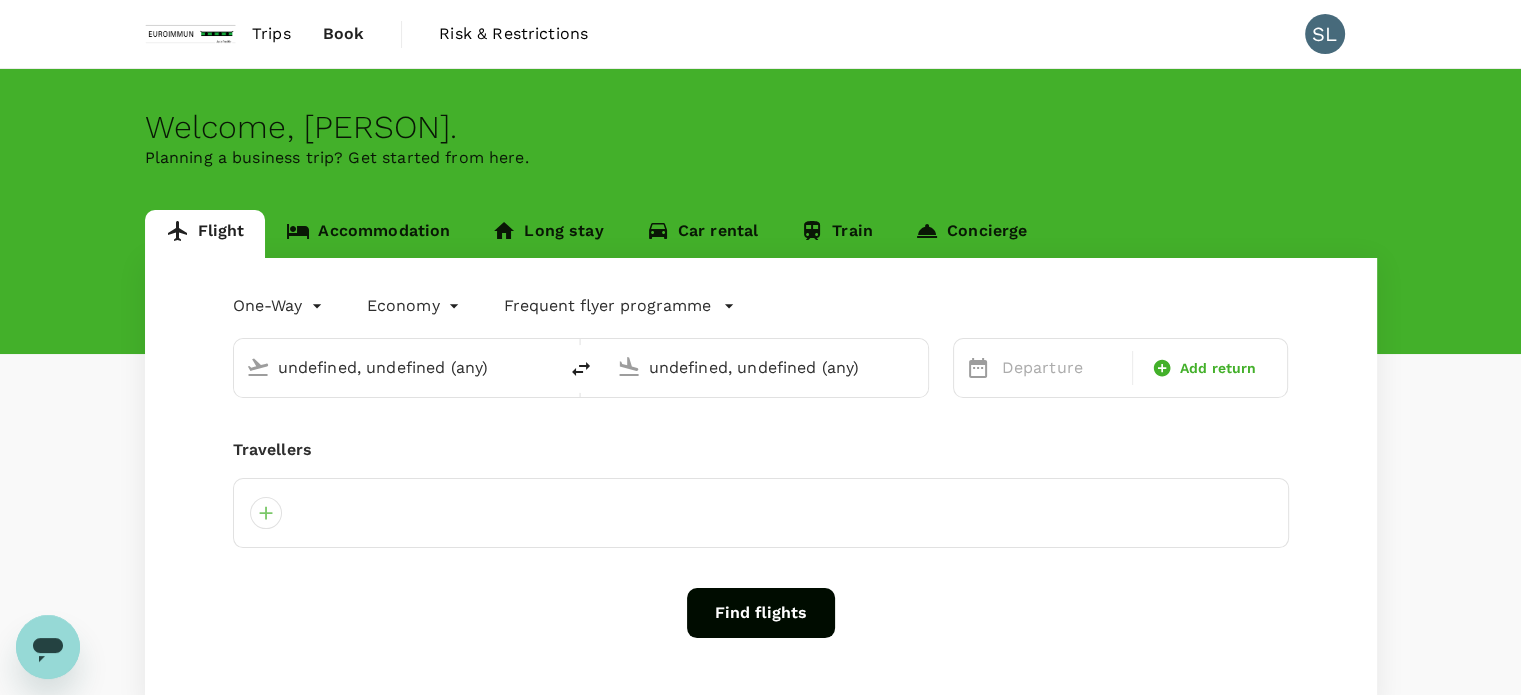 type 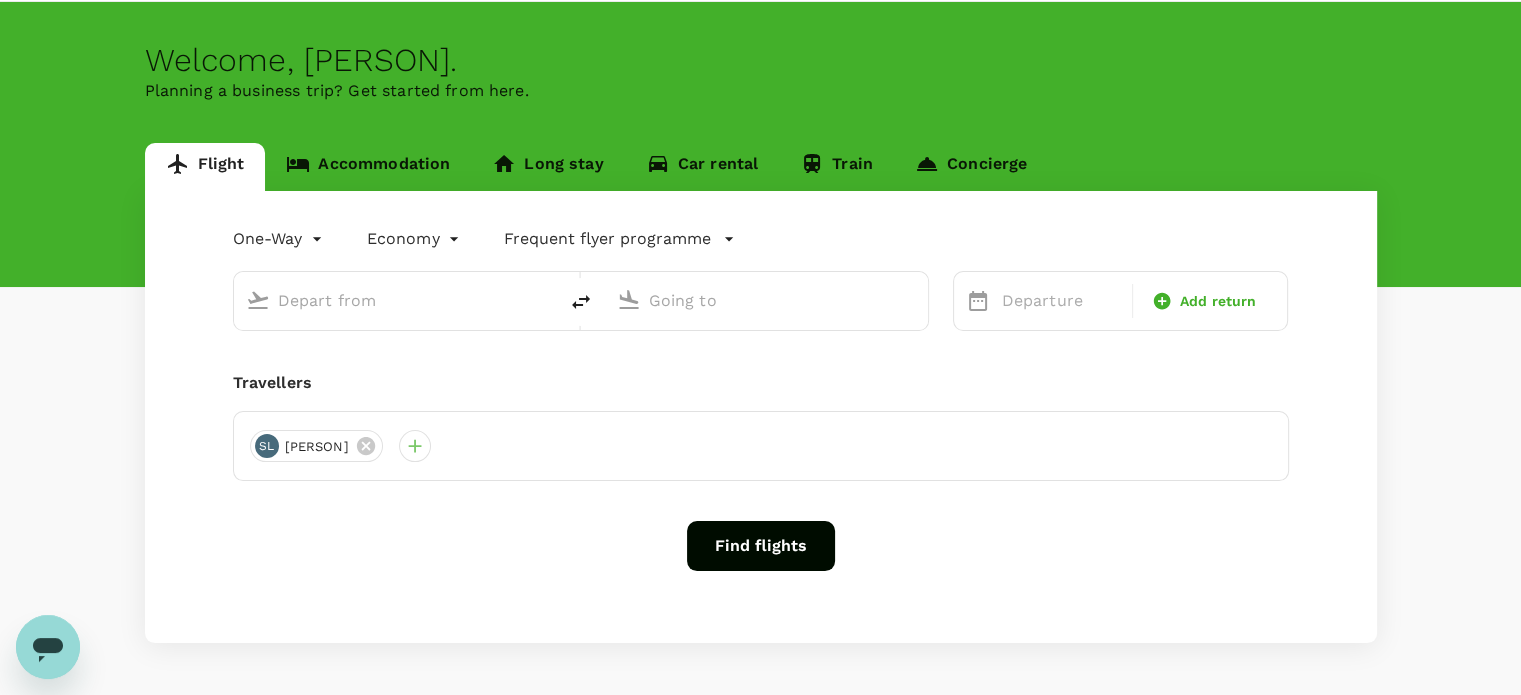 scroll, scrollTop: 49, scrollLeft: 0, axis: vertical 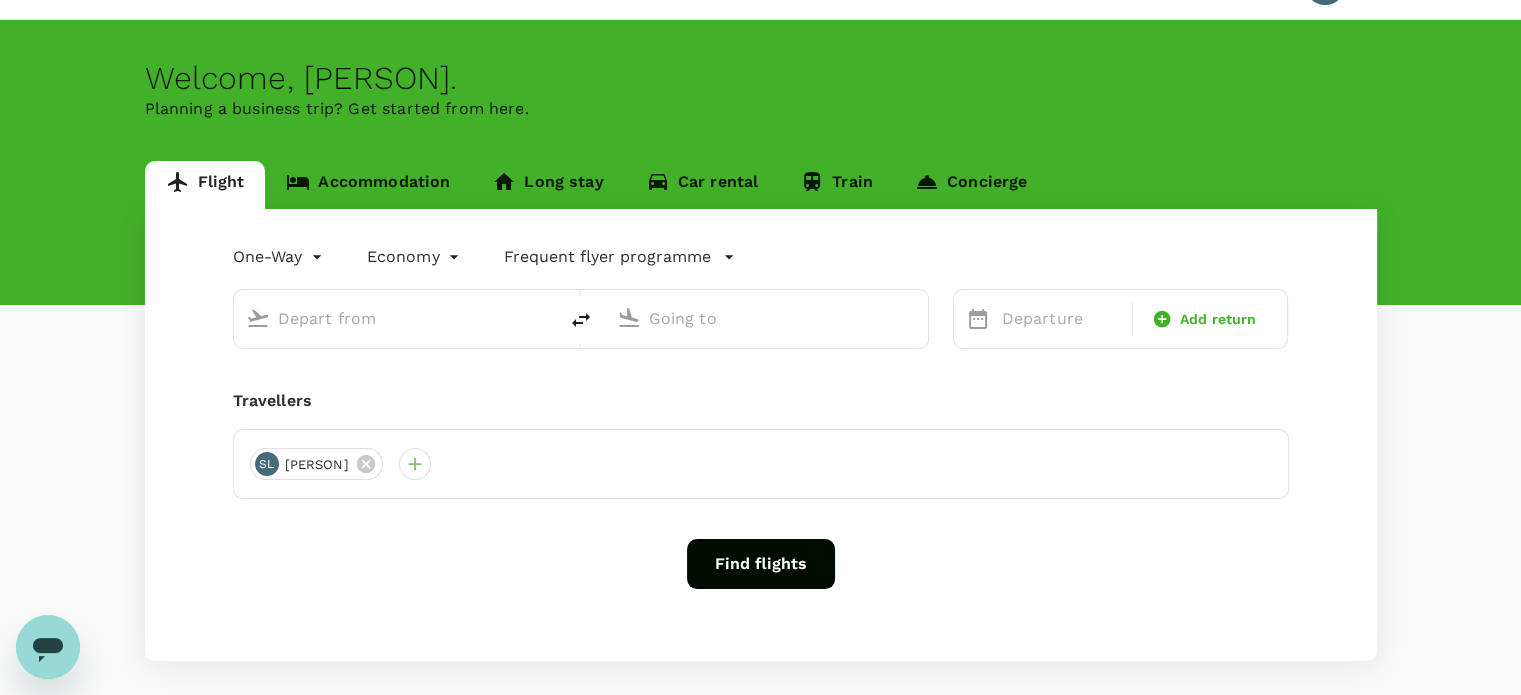 click at bounding box center (396, 318) 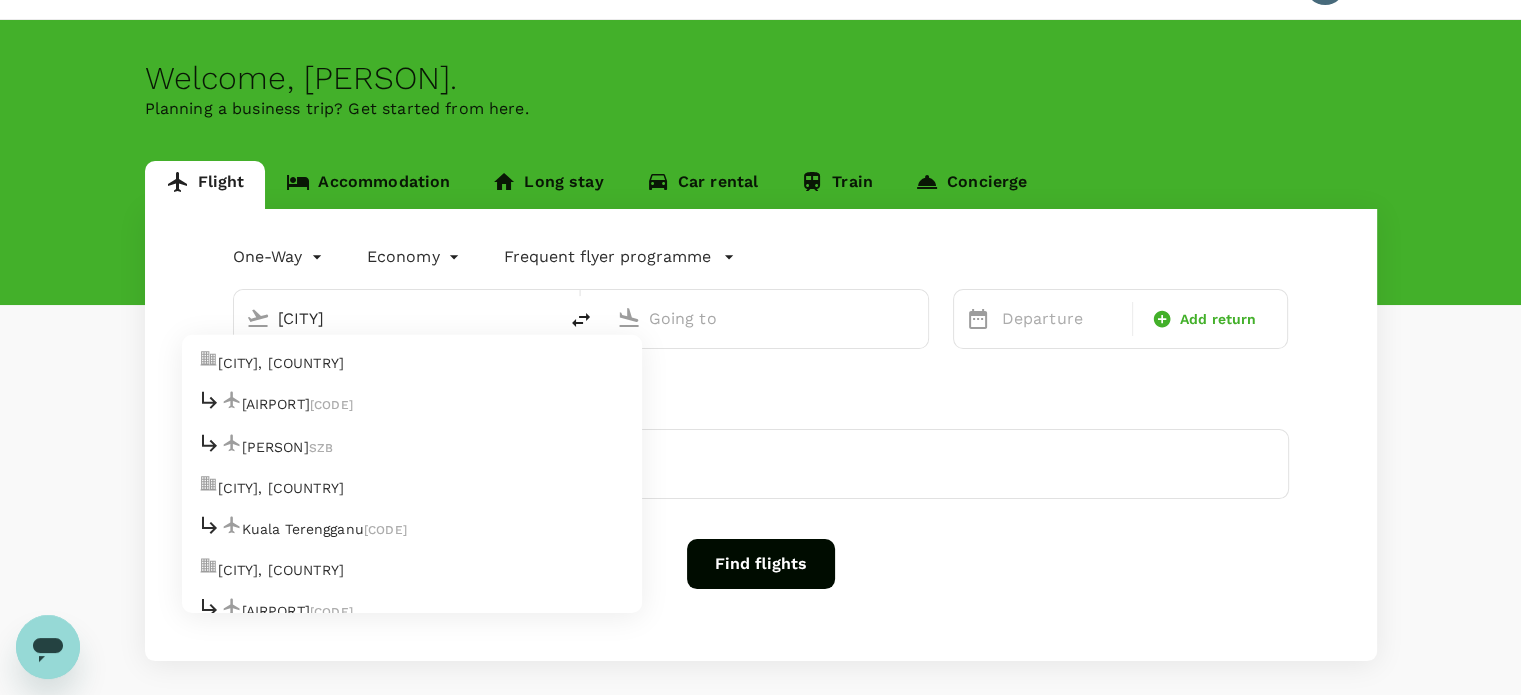 click on "[AIRPORT]" at bounding box center [276, 404] 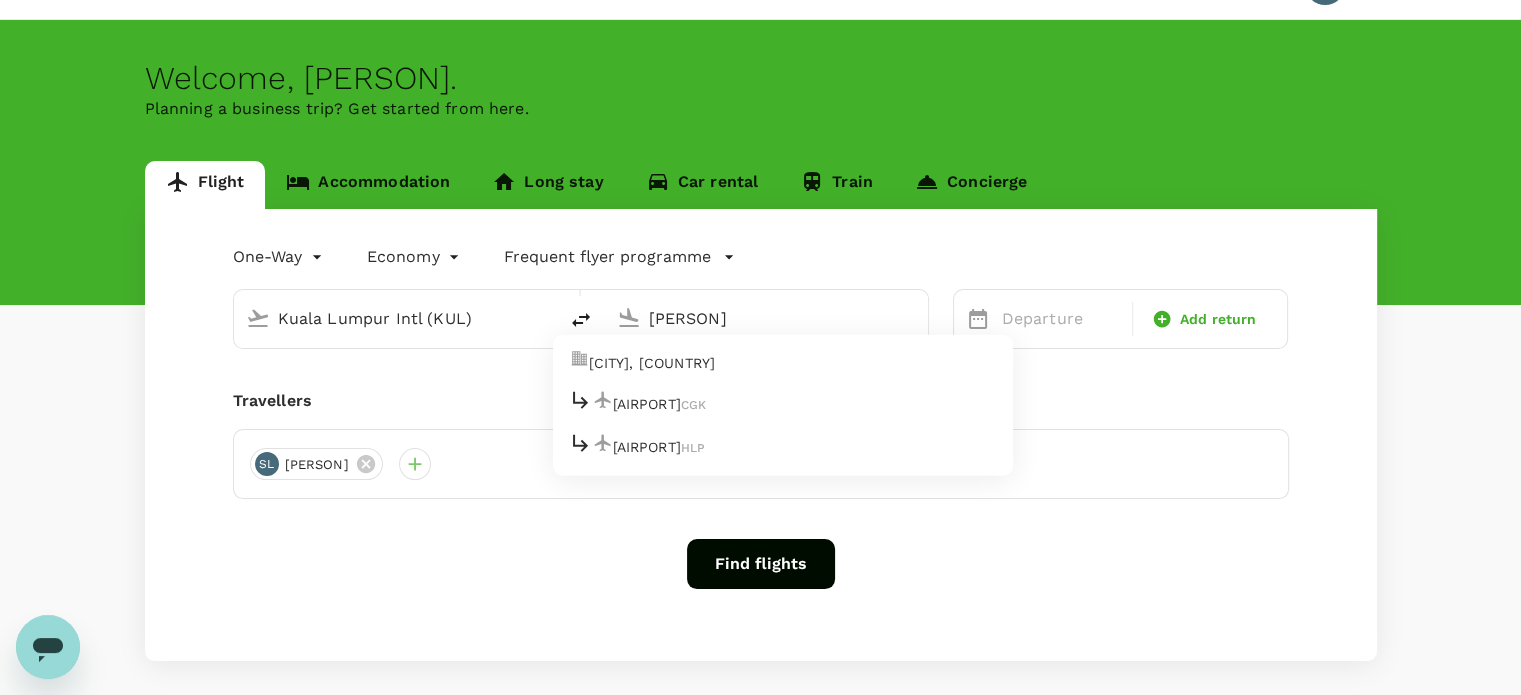 type on "[PERSON]" 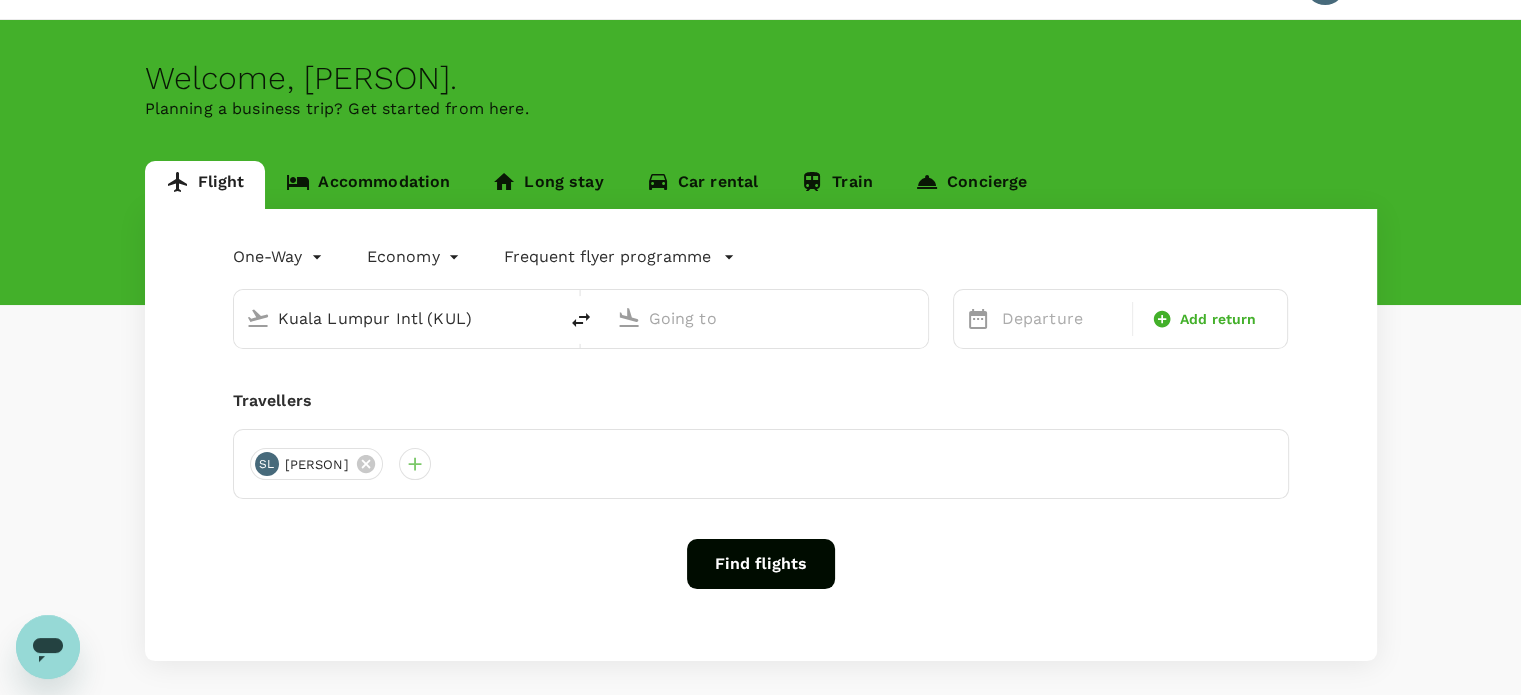 click at bounding box center (767, 318) 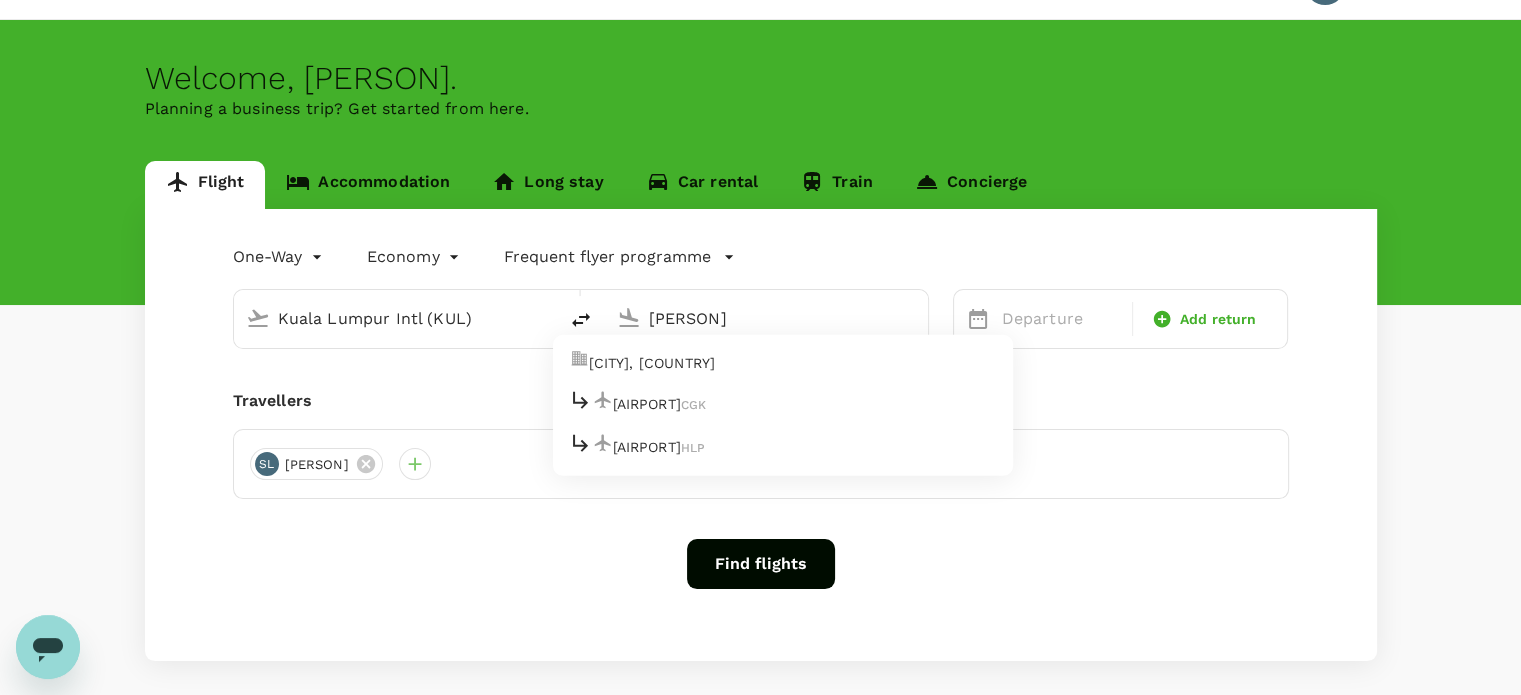 click on "[AIRPORT] [CODE]" at bounding box center (638, 403) 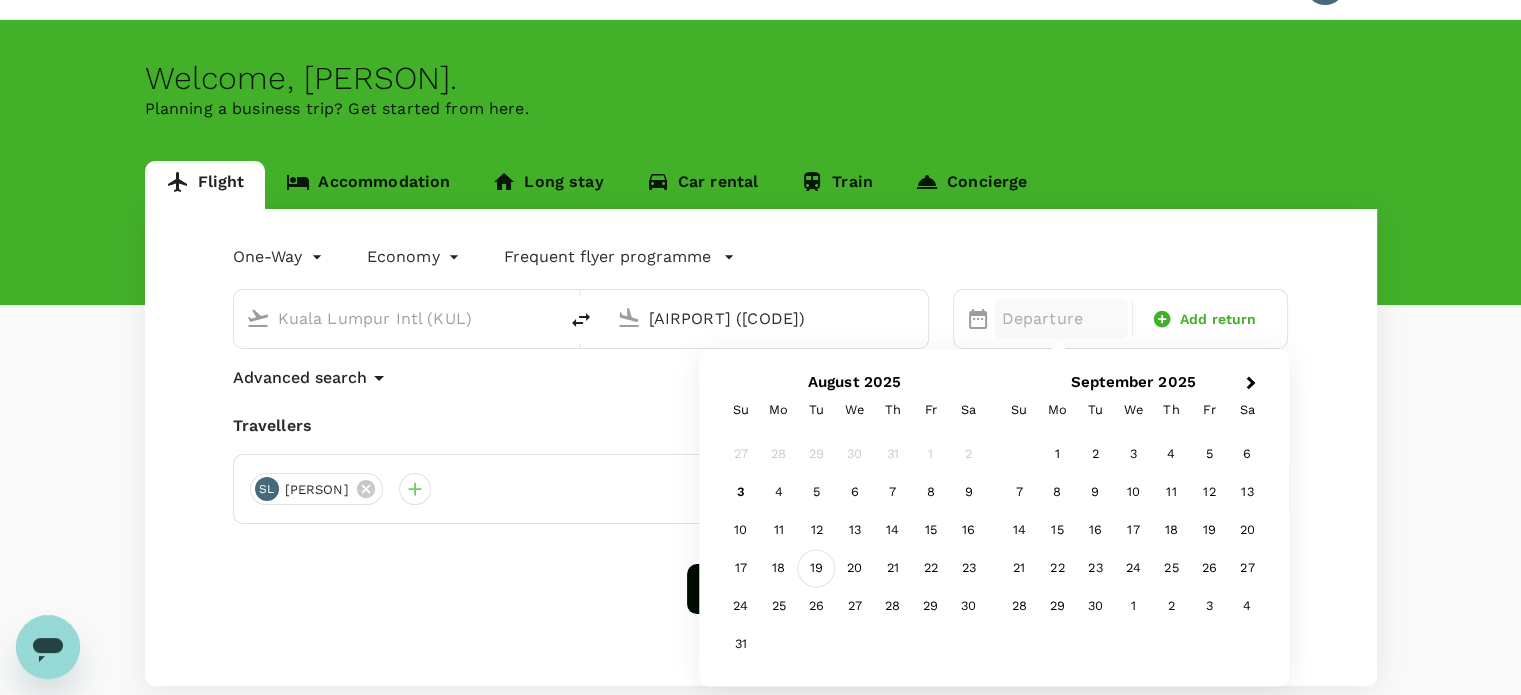 type on "[AIRPORT] ([CODE])" 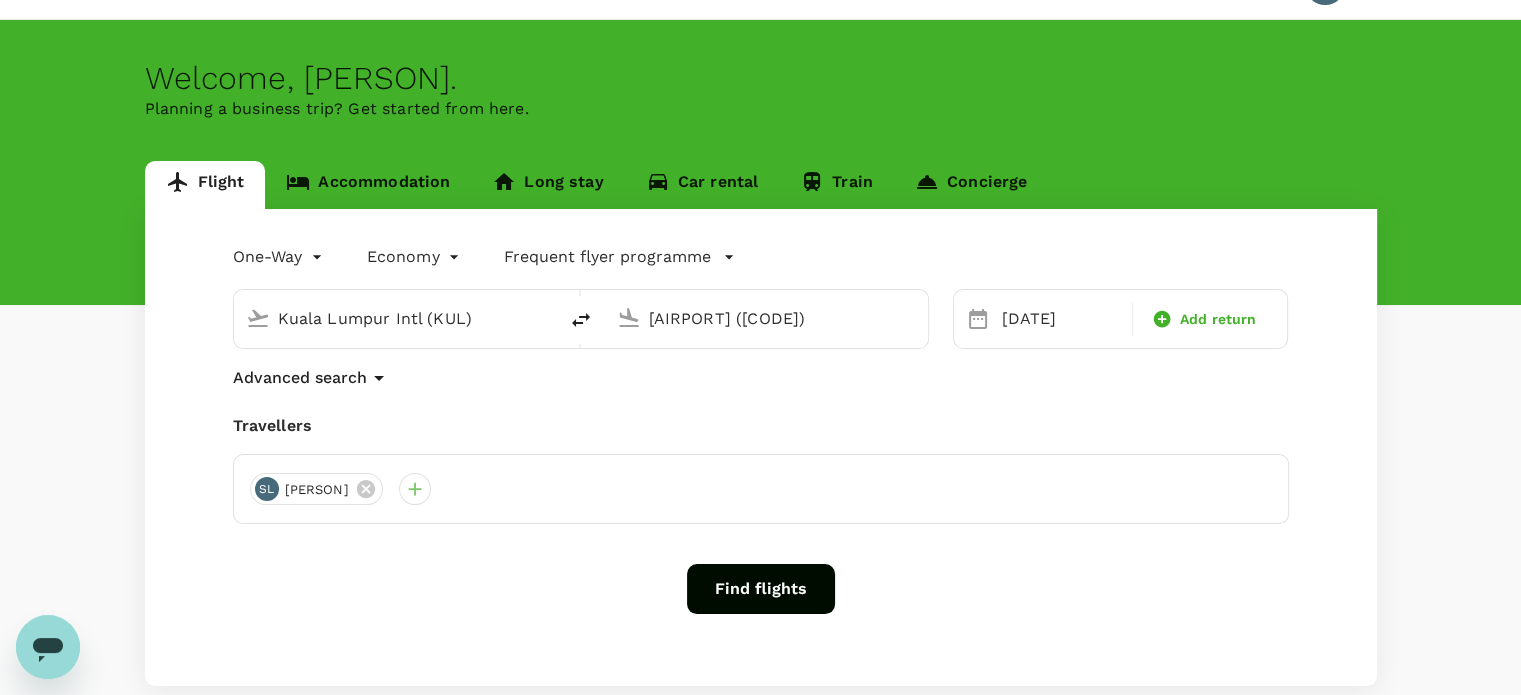click on "One-Way oneway Economy economy Frequent flyer programme [AIRPORT] ([CODE]) [AIRPORT] ([CODE]) Selected date: [DAY], [DATE], [YEAR] [DATE] Add return Advanced search Travellers   SL [PERSON] Find flights" at bounding box center (761, 447) 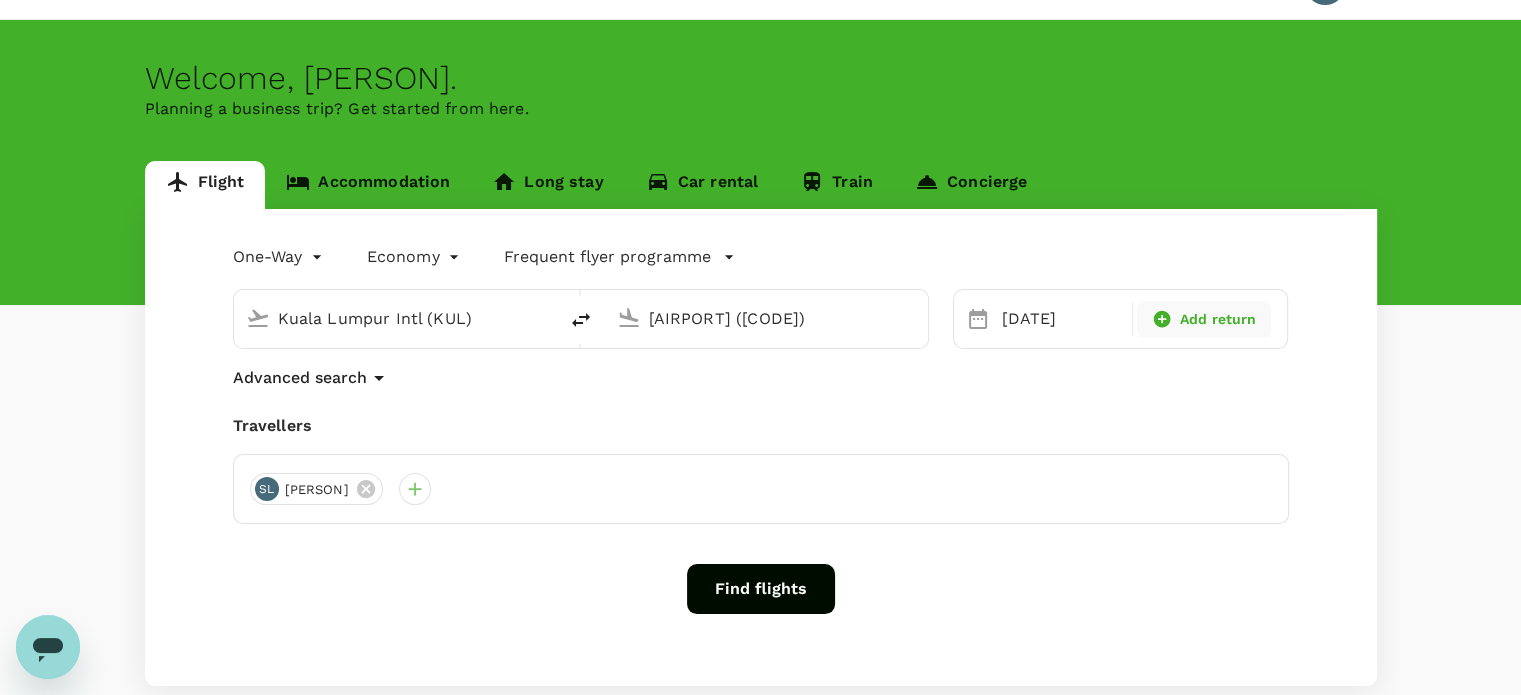 click on "Add return" at bounding box center (1218, 319) 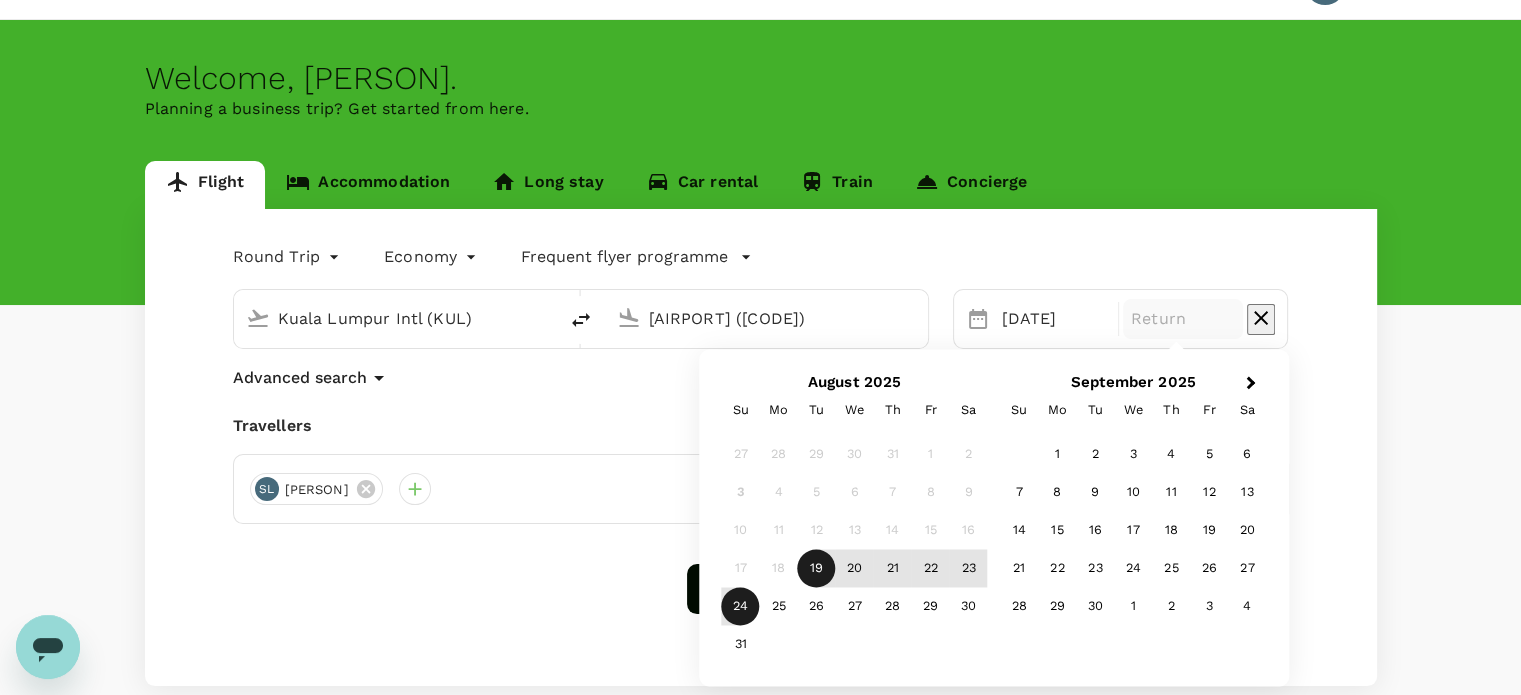 click on "24" at bounding box center (741, 607) 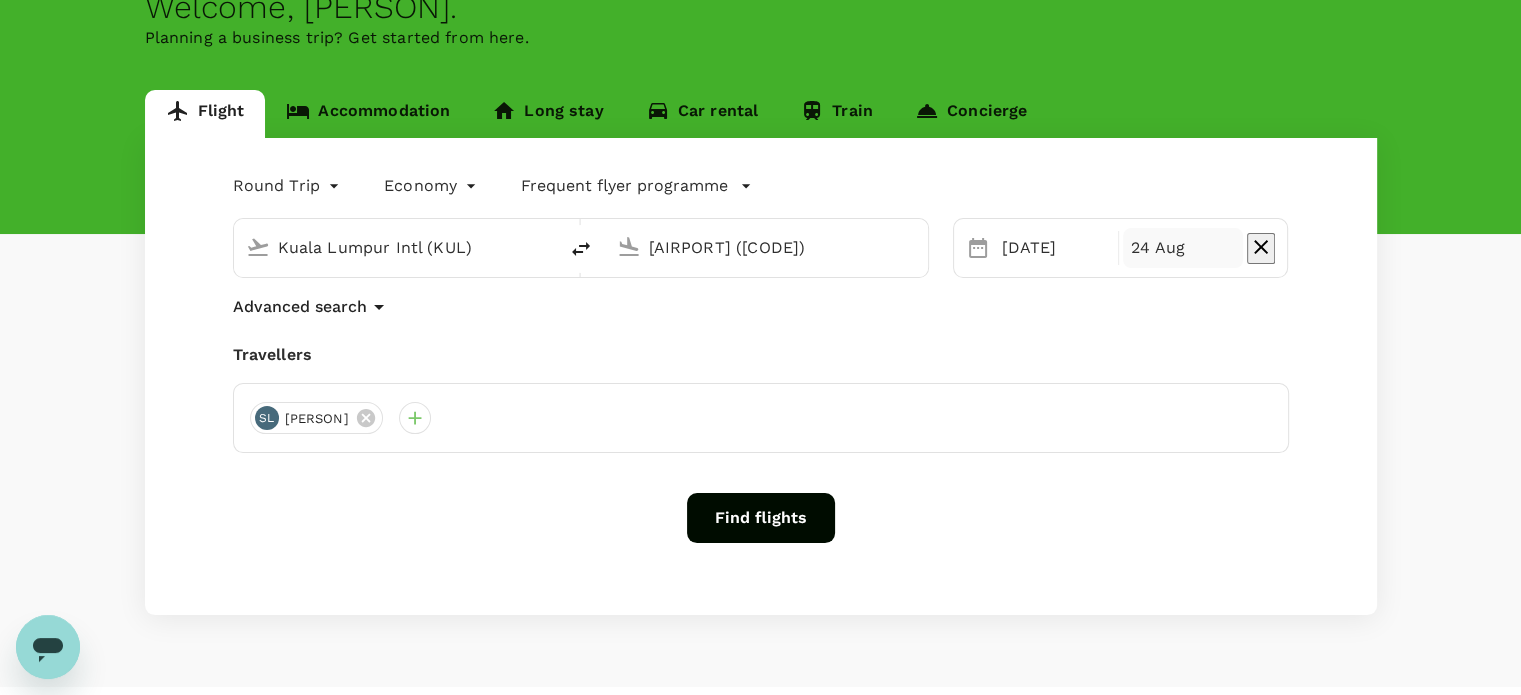 scroll, scrollTop: 149, scrollLeft: 0, axis: vertical 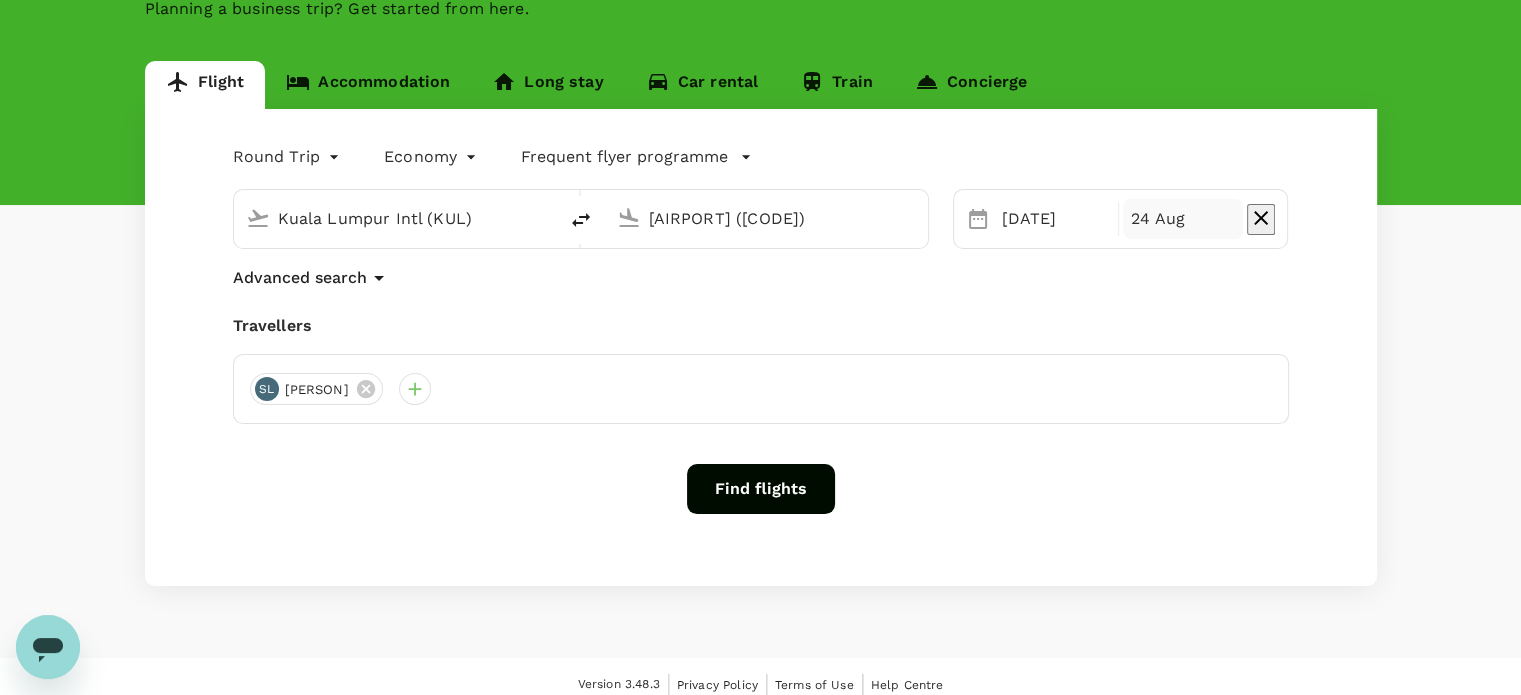 click on "Find flights" at bounding box center [761, 489] 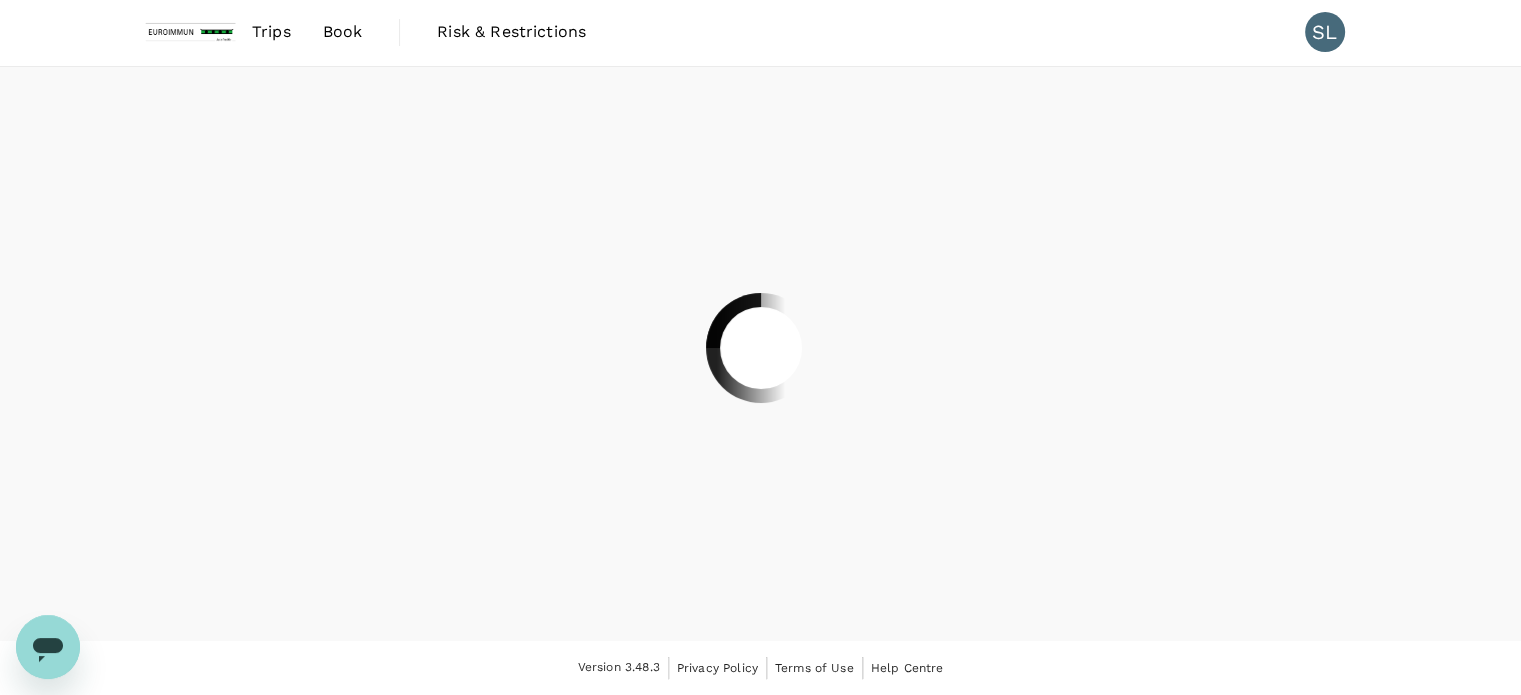 scroll, scrollTop: 0, scrollLeft: 0, axis: both 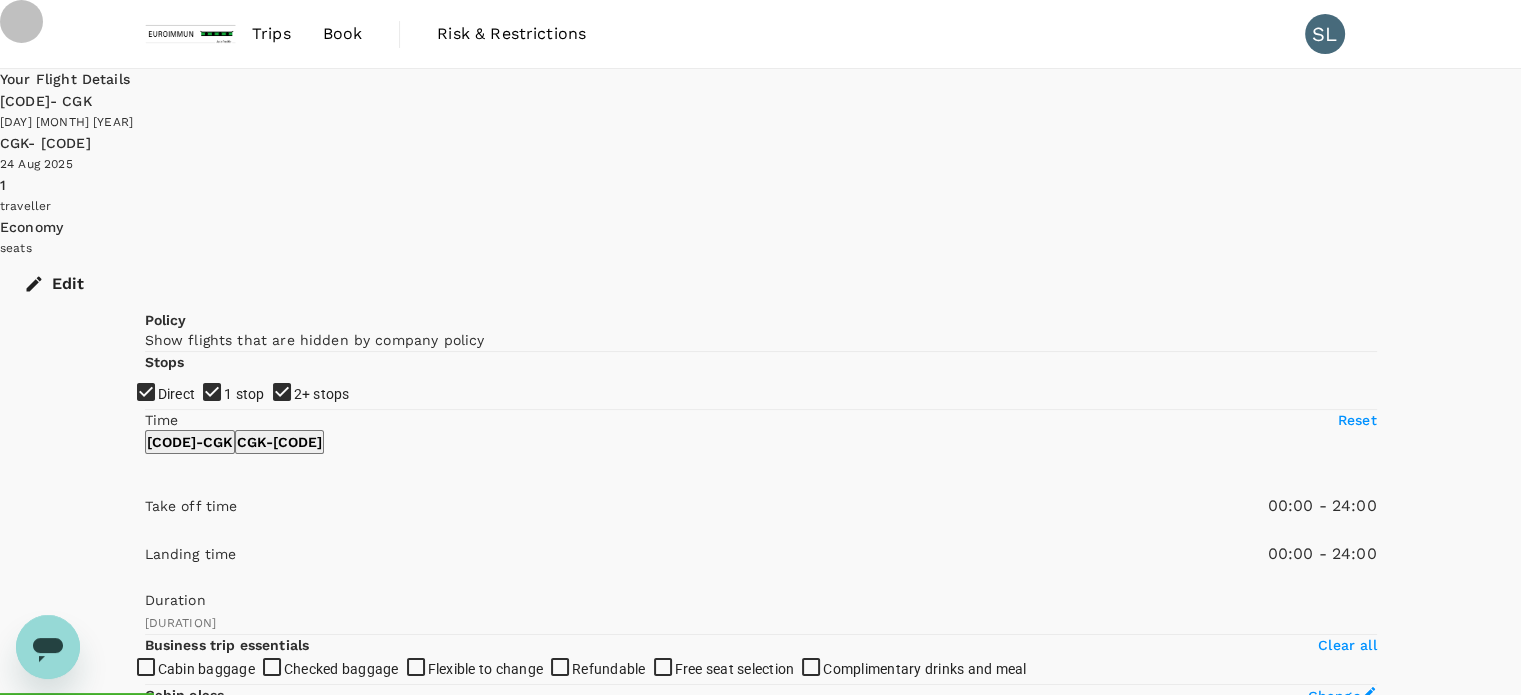 click on "1 stop" at bounding box center [760, 347] 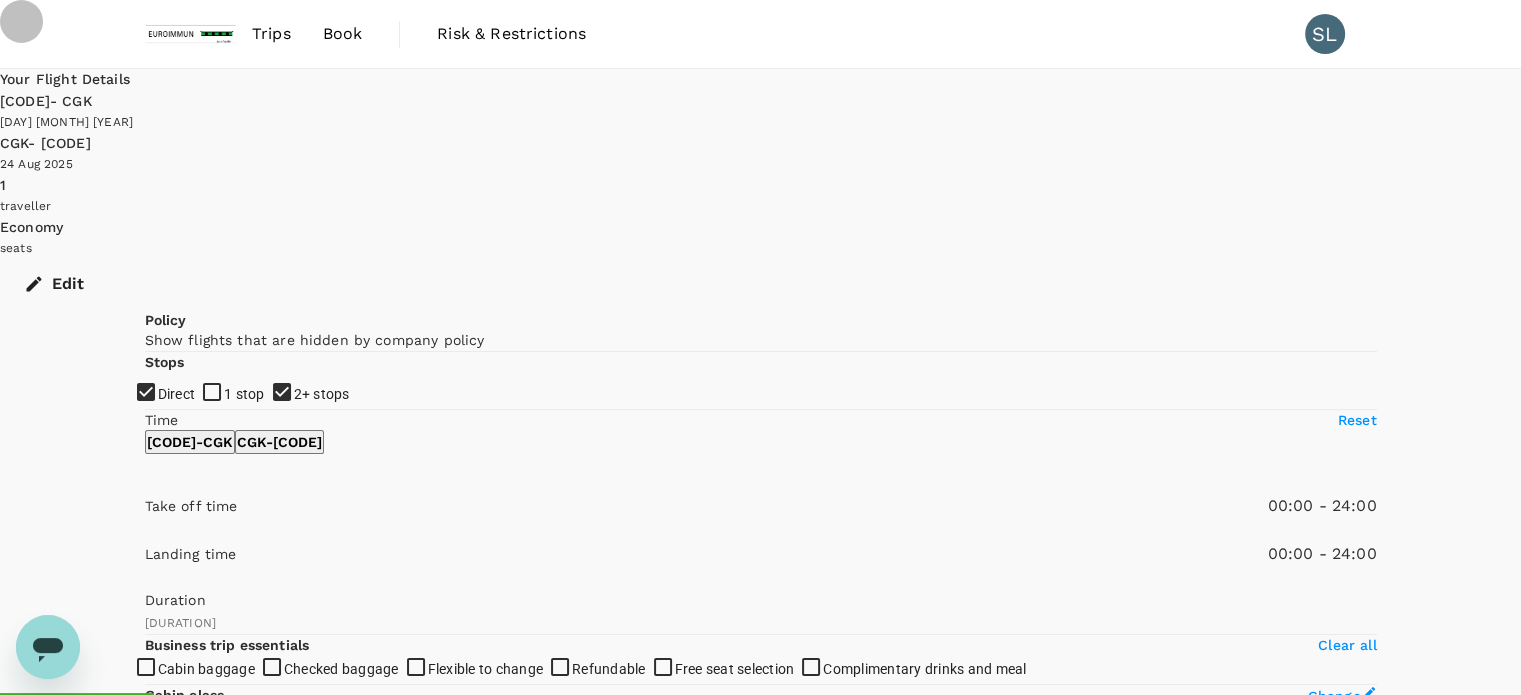 click on "2+ stops" at bounding box center [760, 347] 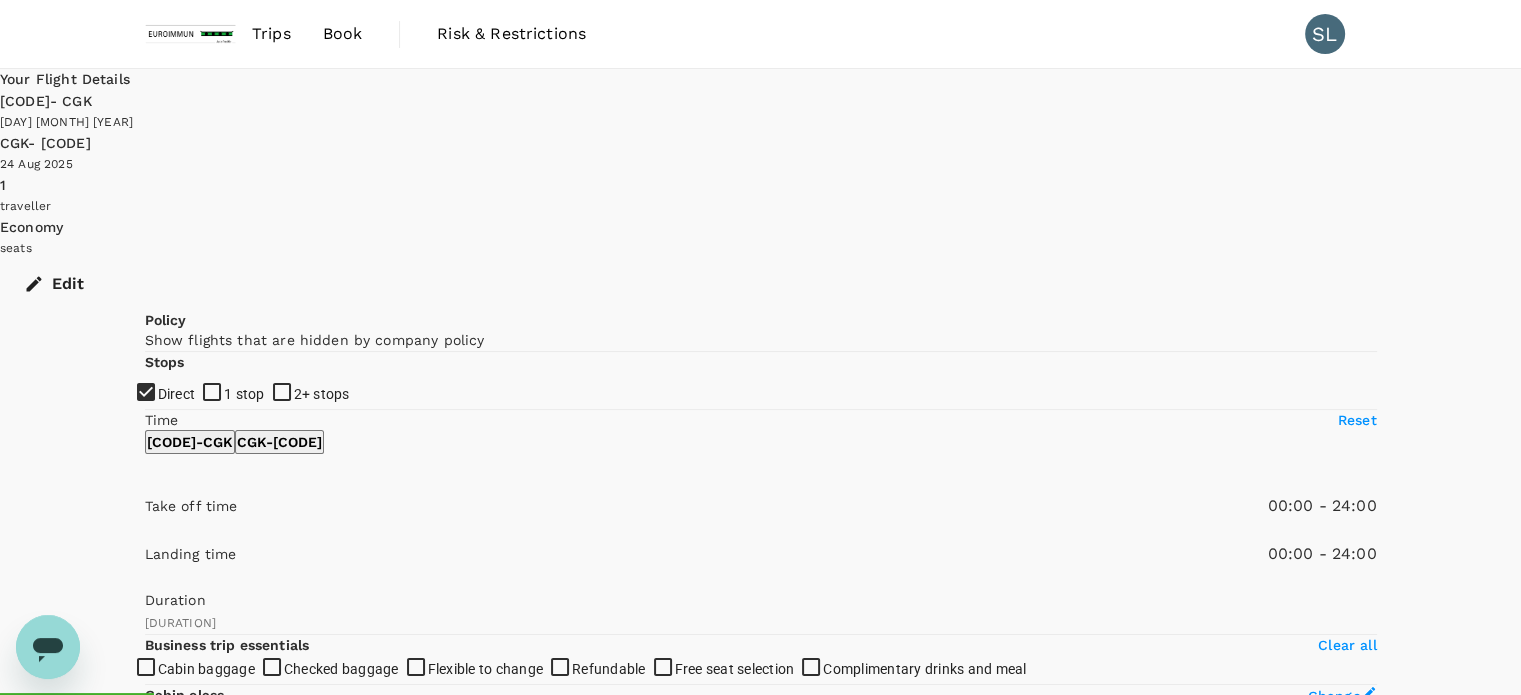 click on "Recommended" at bounding box center [357, 998] 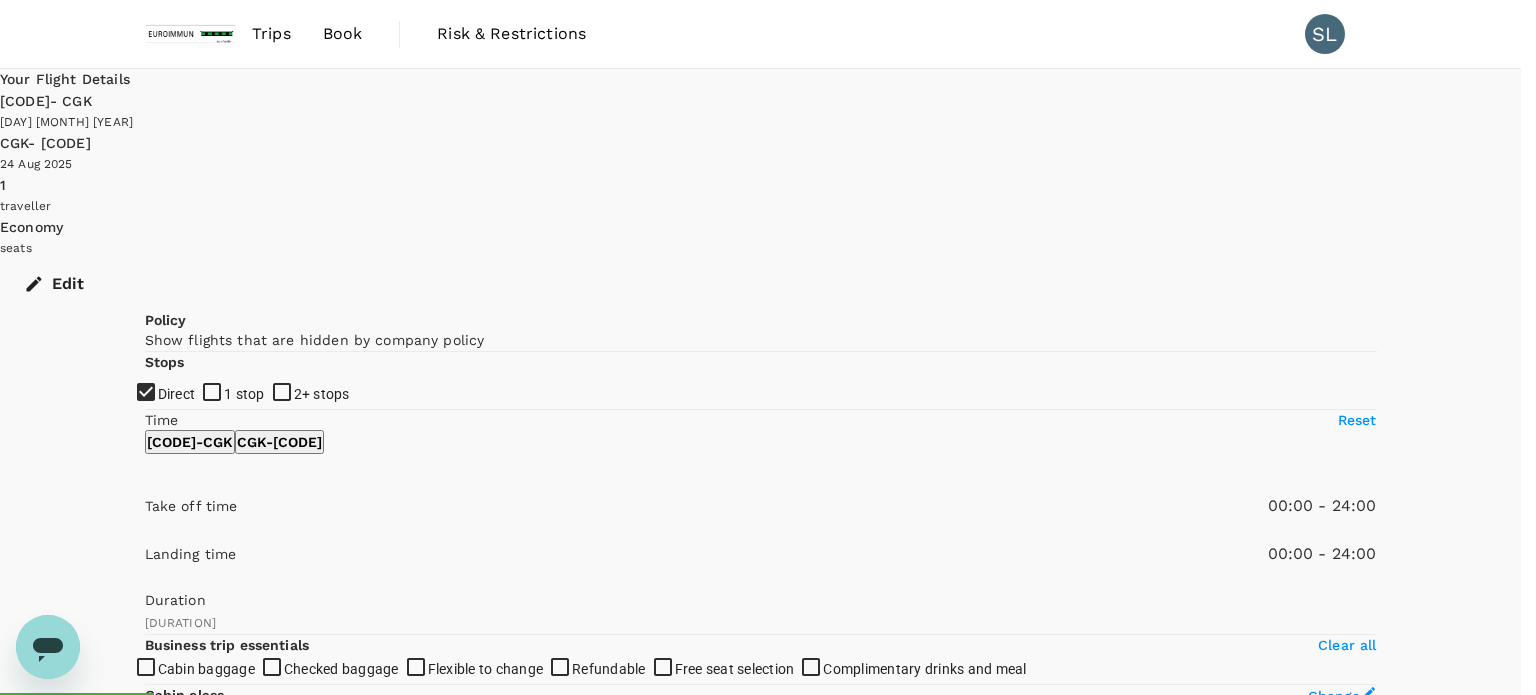 click on "Departure Time" at bounding box center (760, 47135) 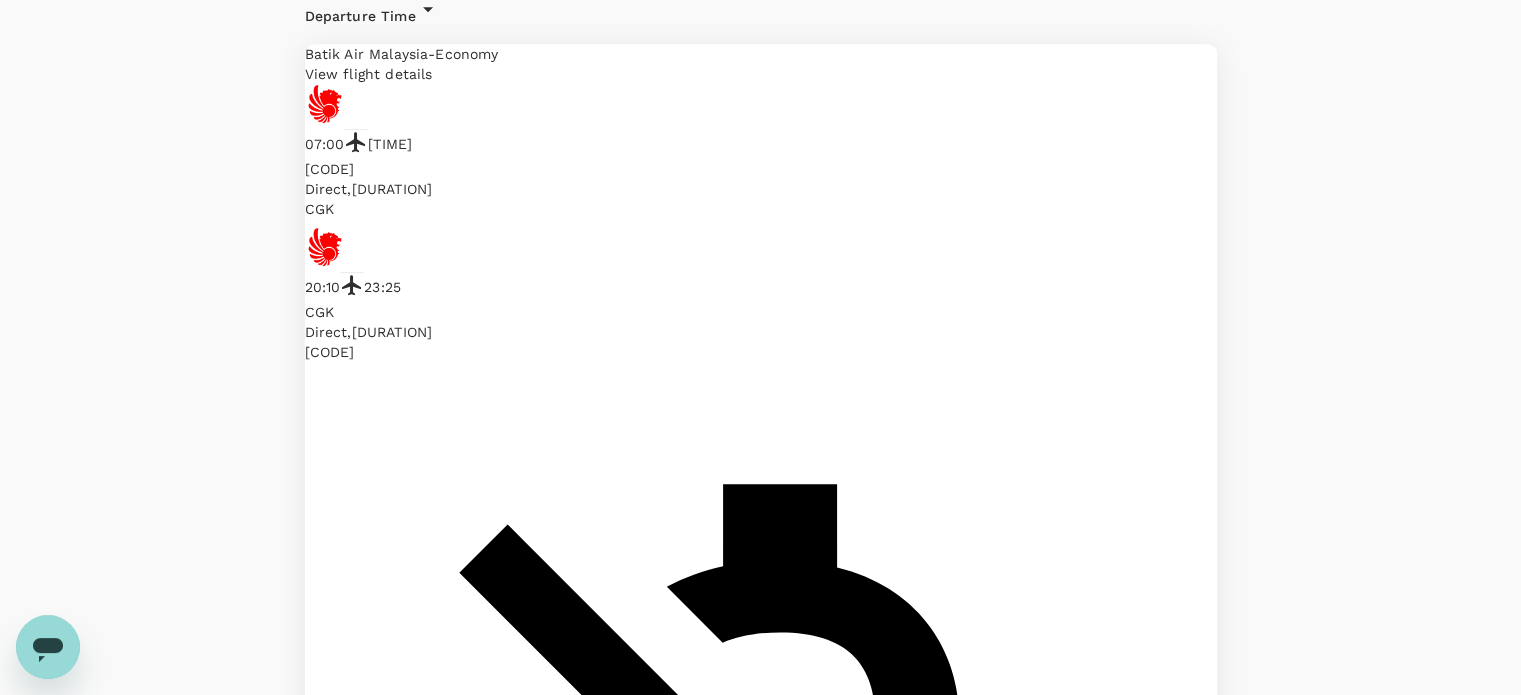 scroll, scrollTop: 1000, scrollLeft: 0, axis: vertical 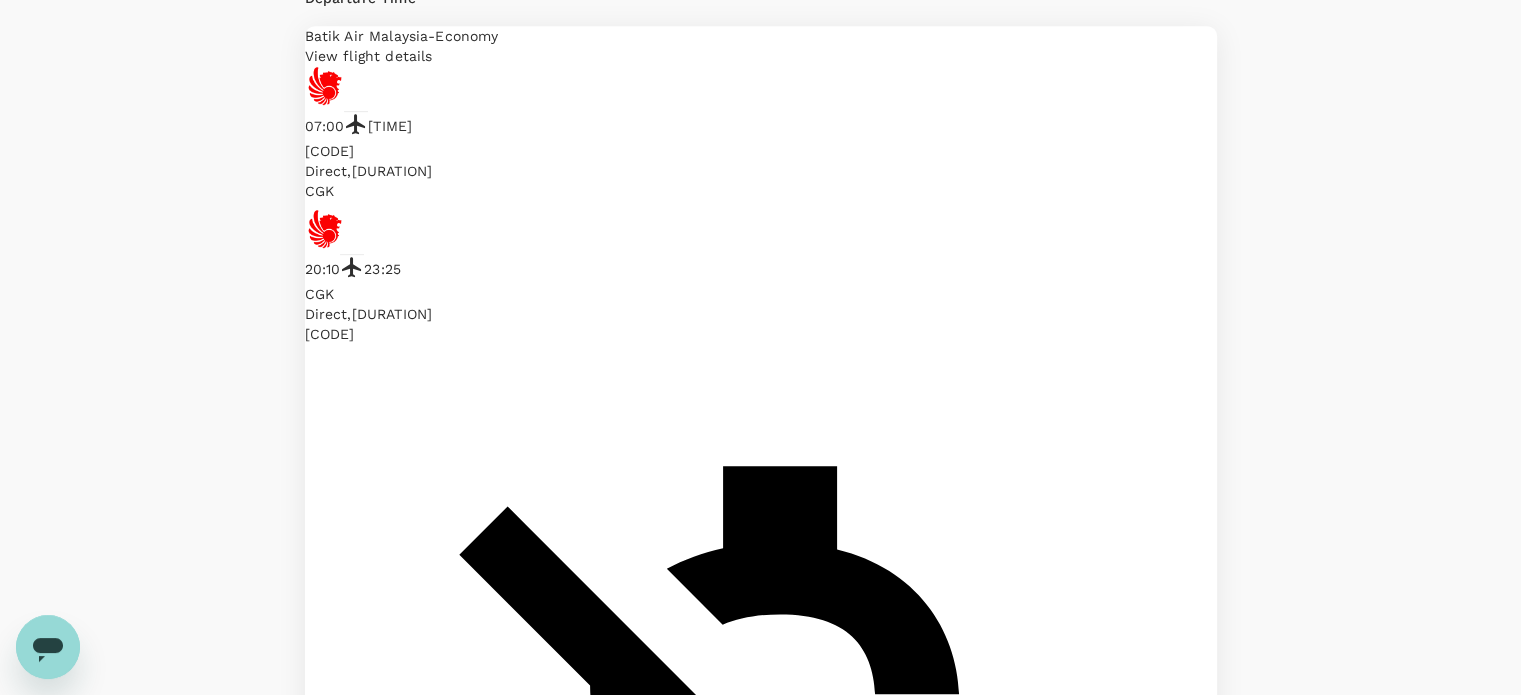 click on "Malaysia Airlines" at bounding box center (760, -653) 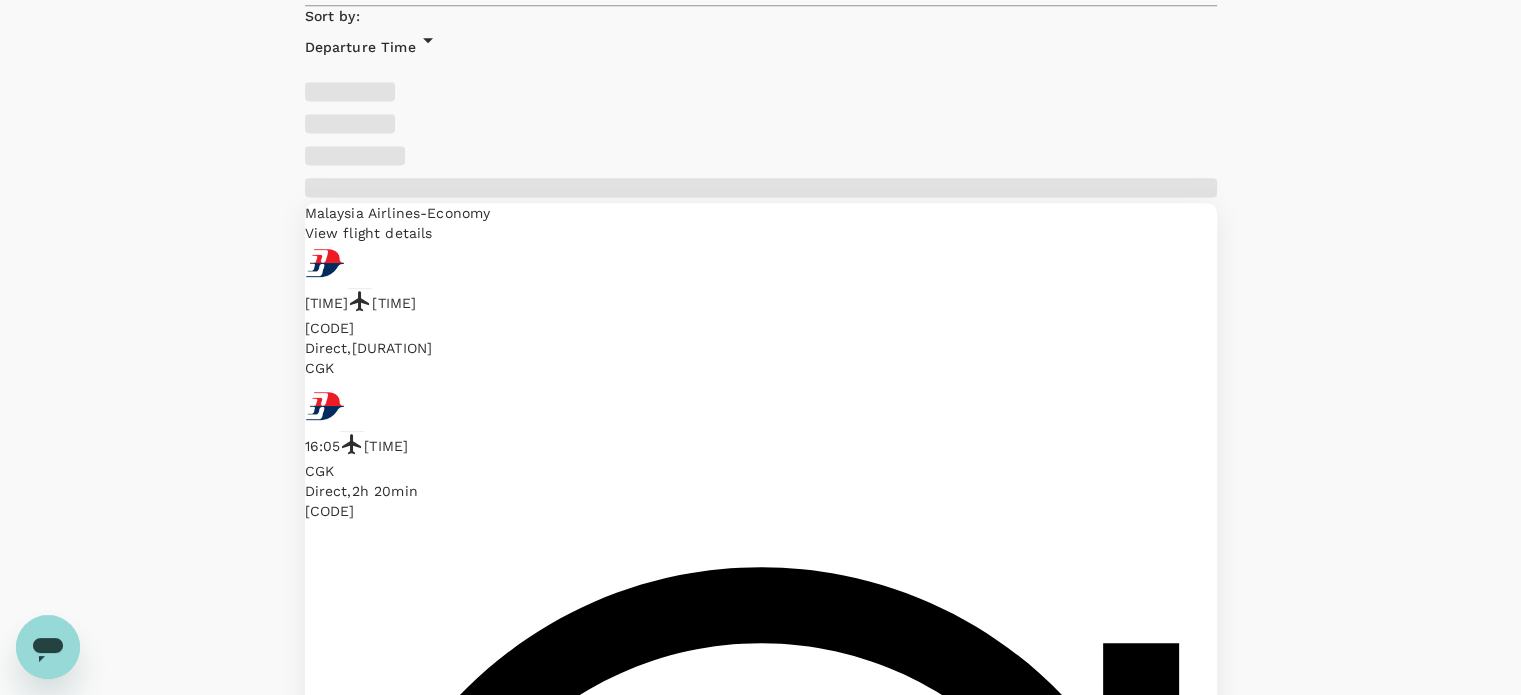 scroll, scrollTop: 1000, scrollLeft: 0, axis: vertical 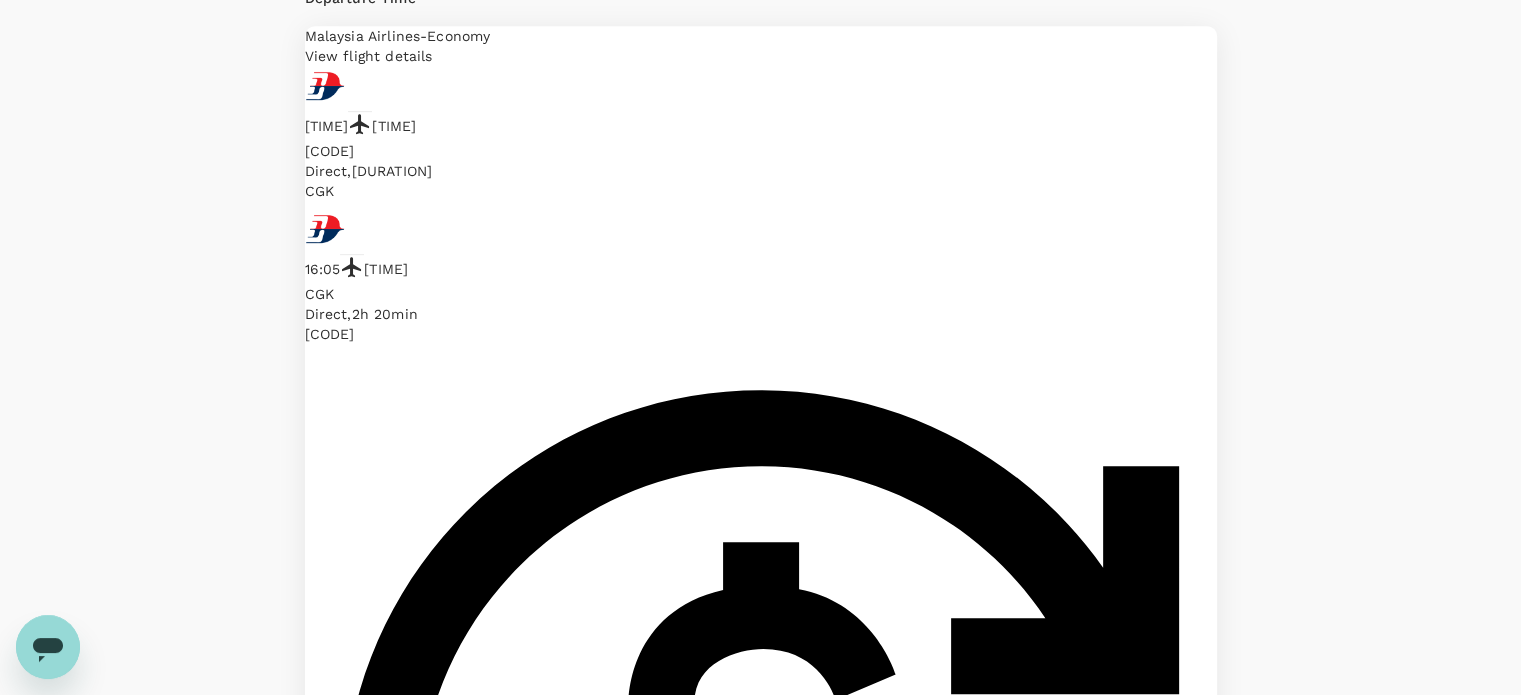 click on "Clear all" at bounding box center [761, -214] 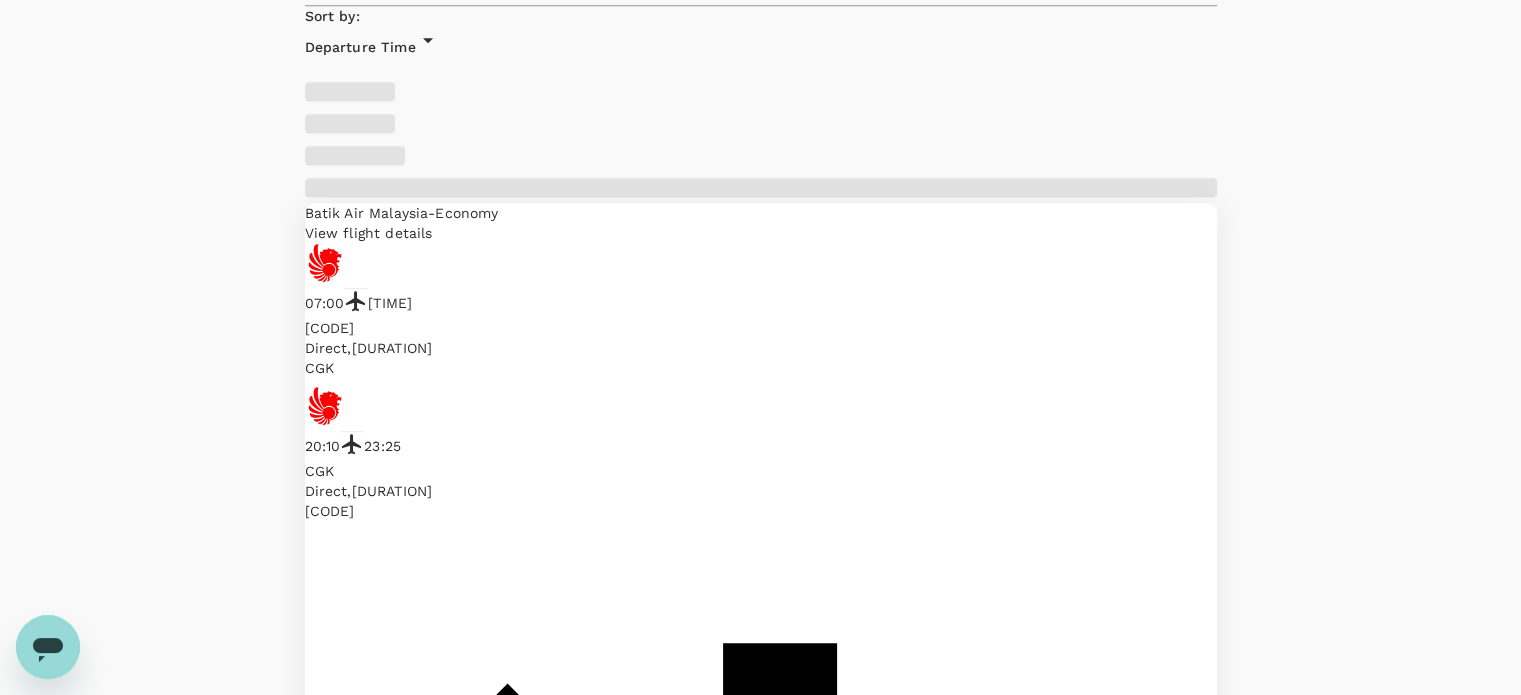 type on "SGD" 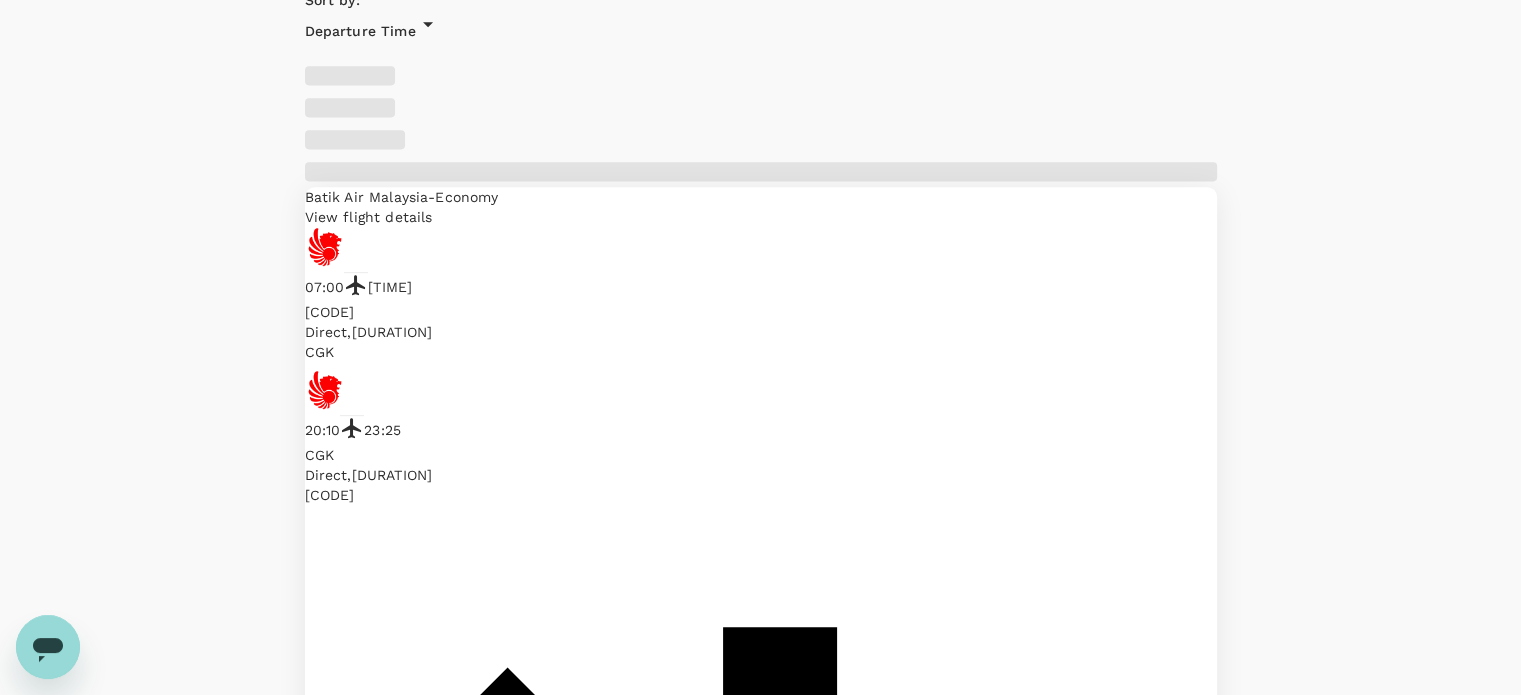 scroll, scrollTop: 966, scrollLeft: 0, axis: vertical 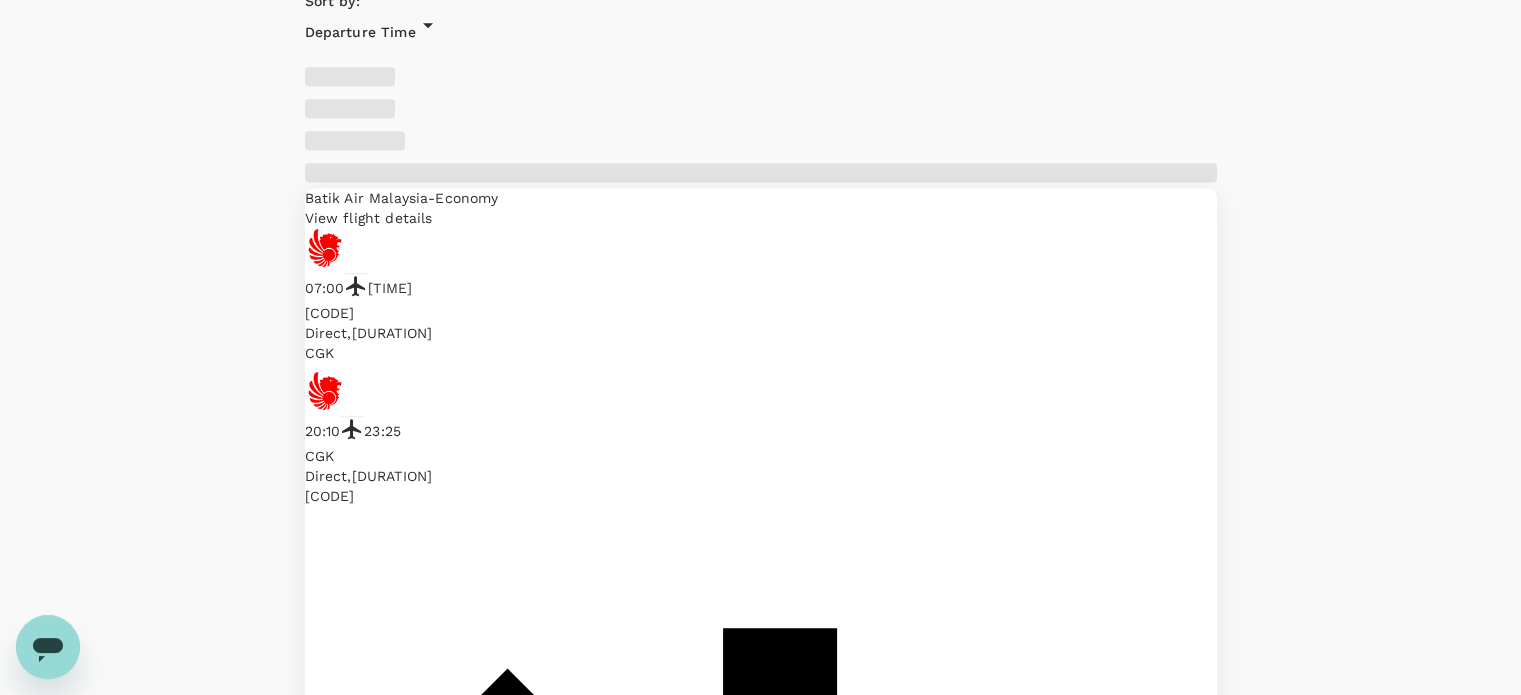 click on "Batik Air Malaysia" at bounding box center [760, -619] 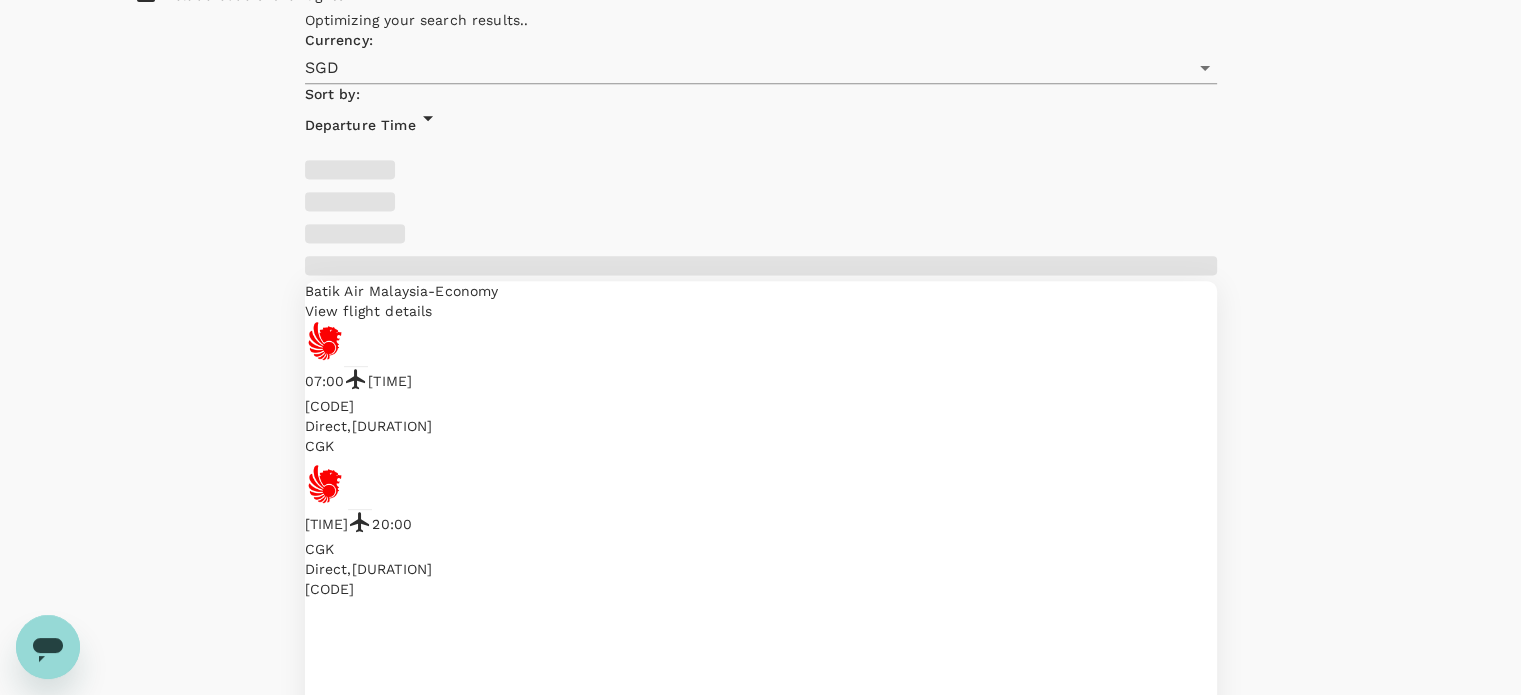 scroll, scrollTop: 880, scrollLeft: 0, axis: vertical 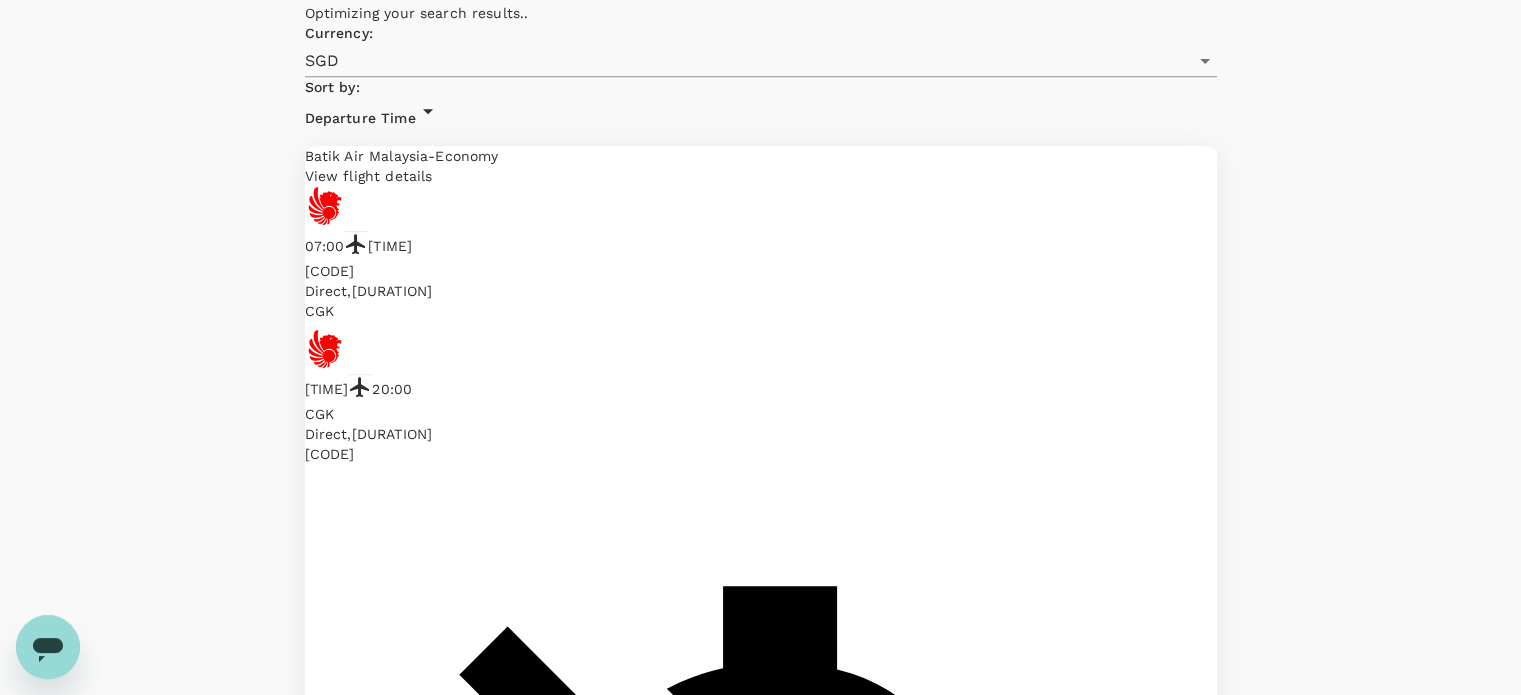 type on "[NUMBER]" 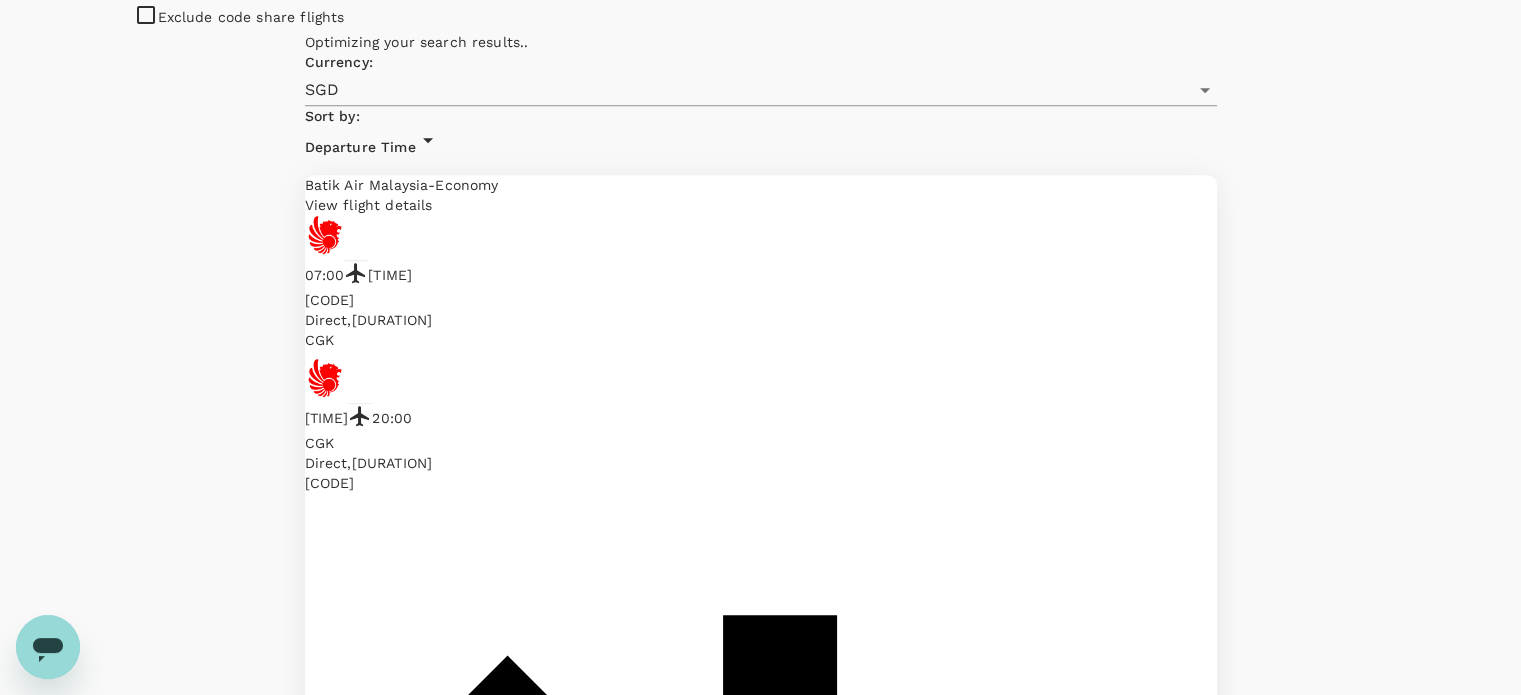 click on "AirAsia" at bounding box center [760, -533] 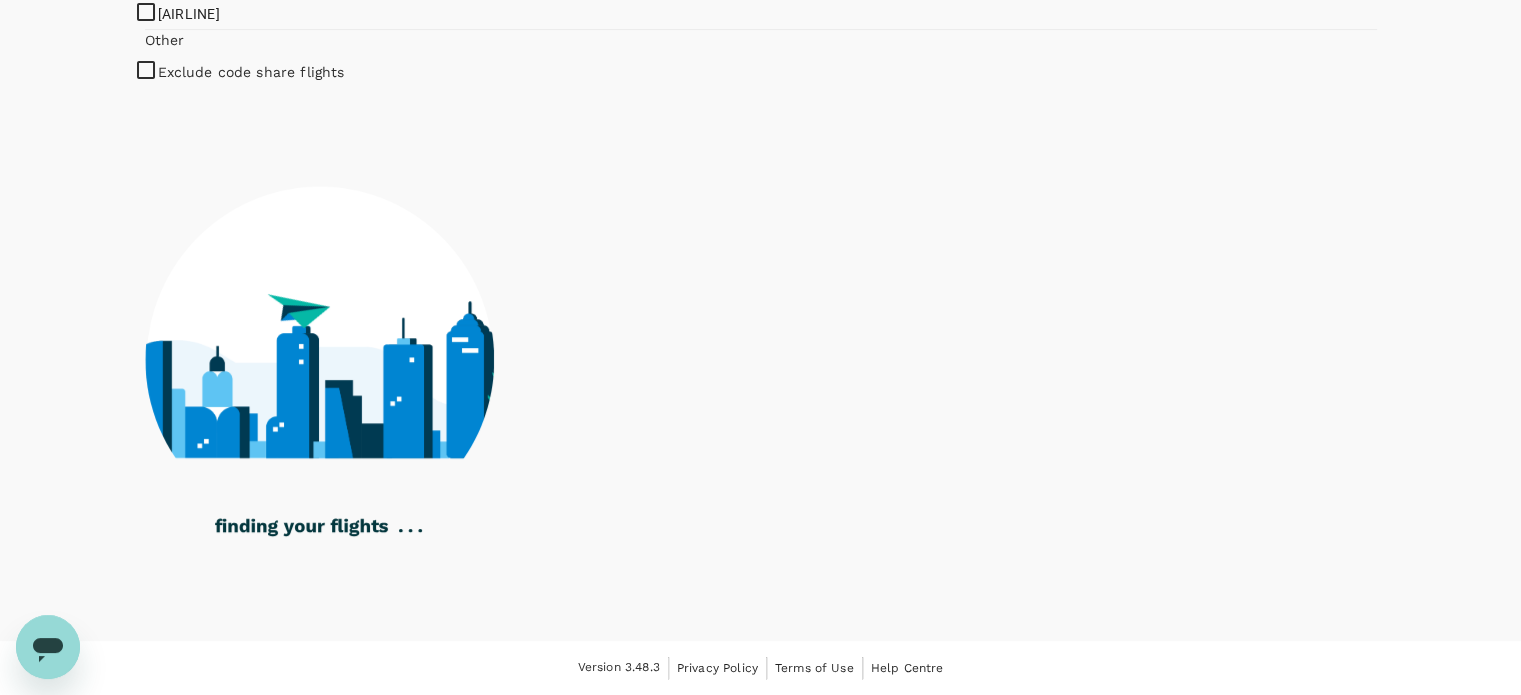 scroll, scrollTop: 1113, scrollLeft: 0, axis: vertical 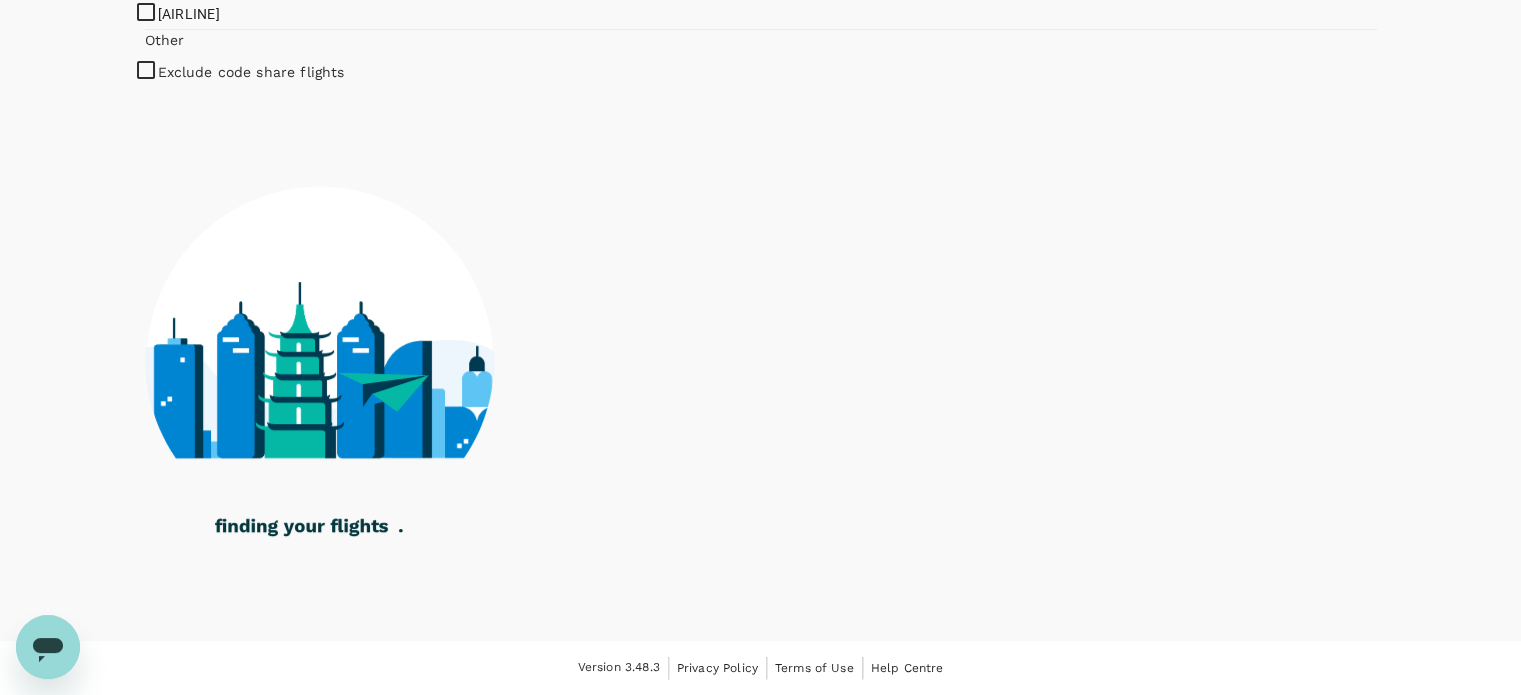 click on "Batik Air Malaysia" at bounding box center (760, -478) 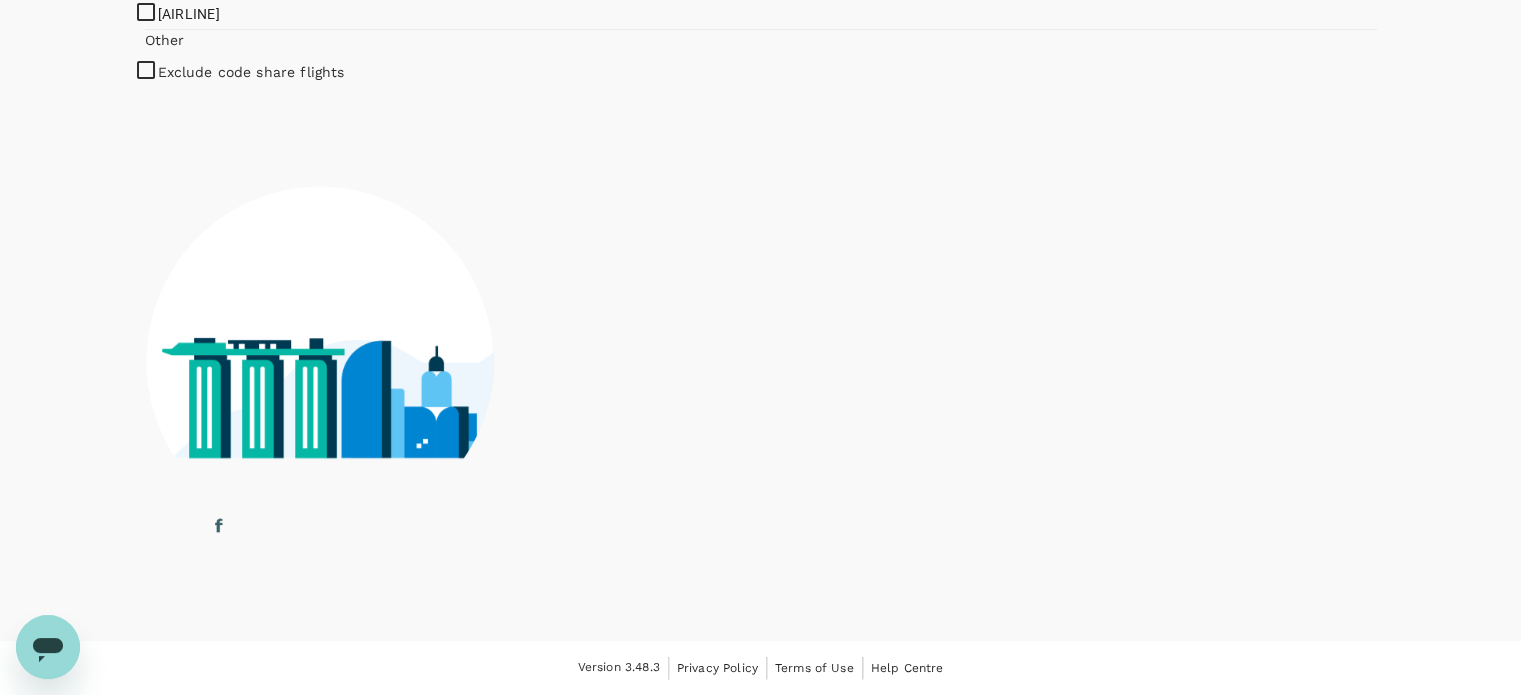 click on "Batik Air" at bounding box center [760, -478] 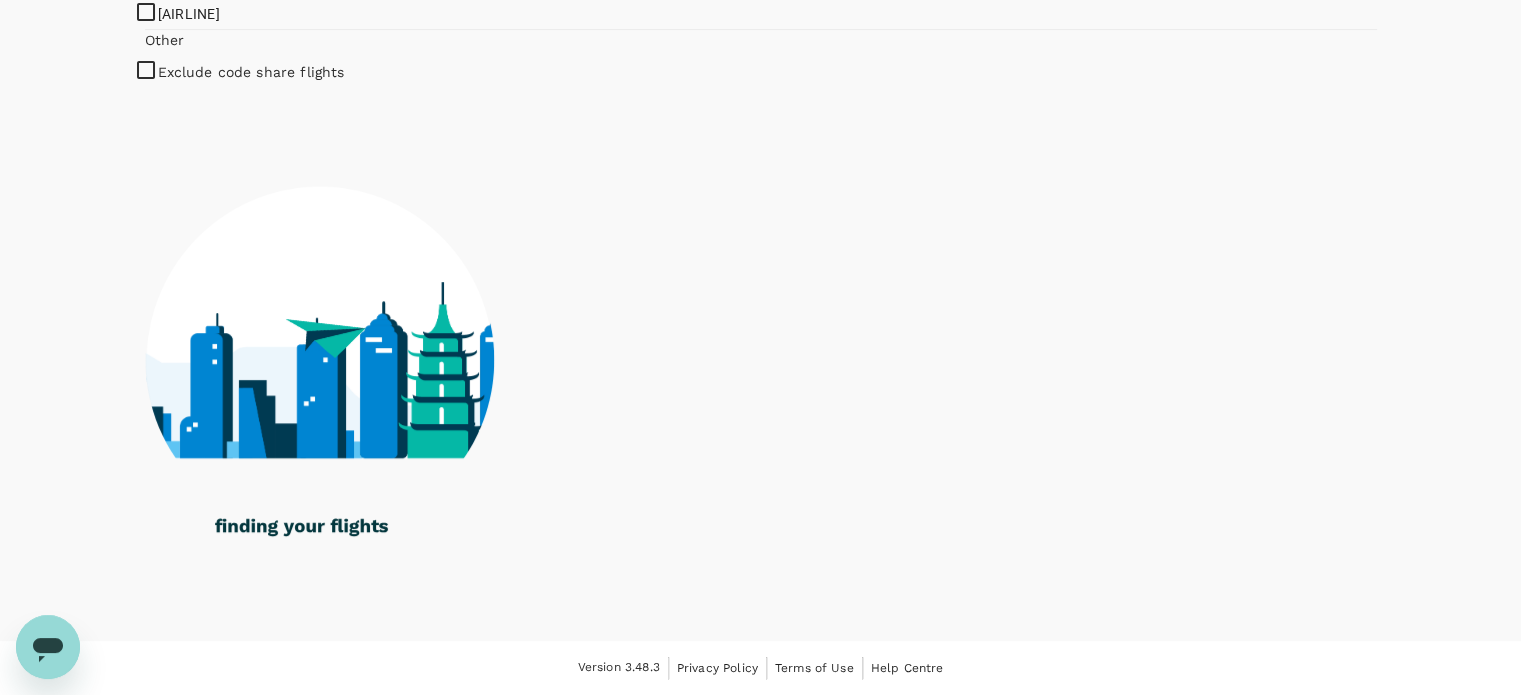 click on "Malaysia Airlines" at bounding box center (760, -478) 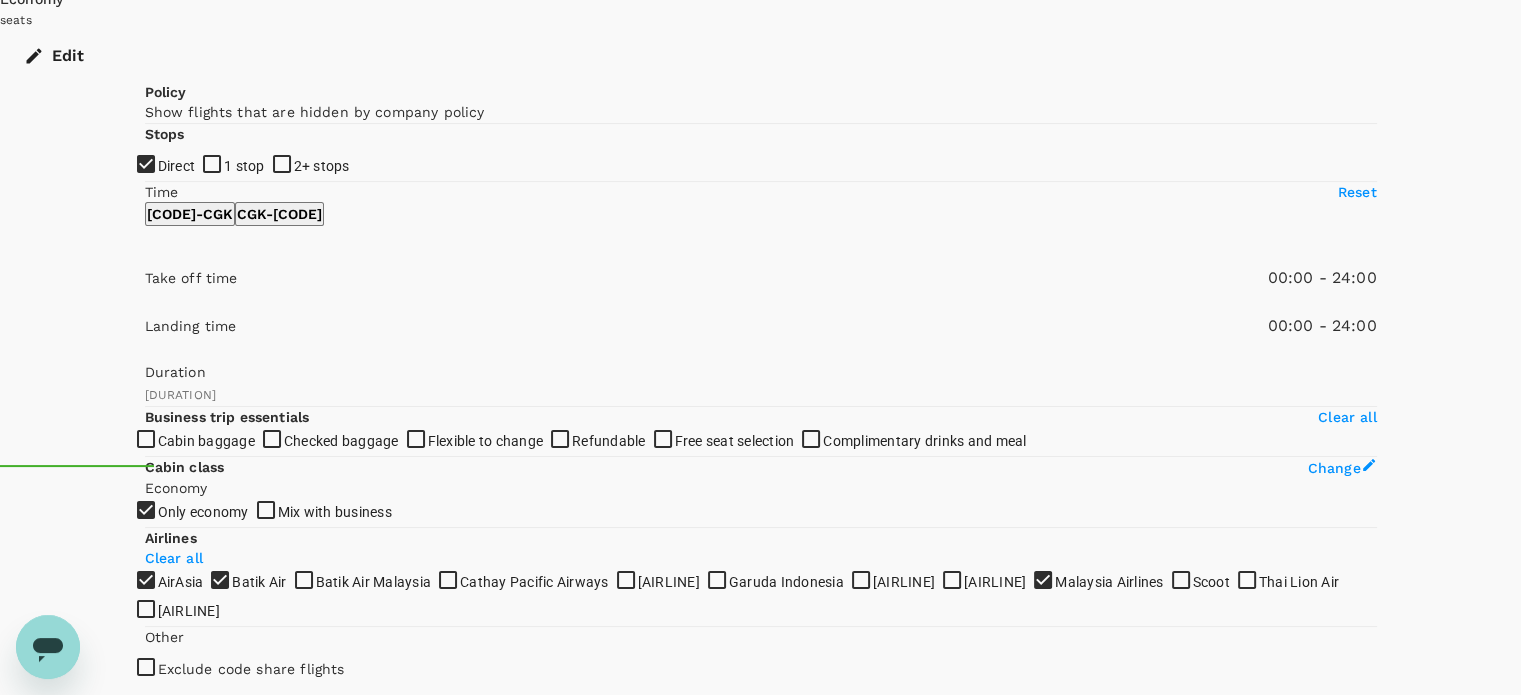 scroll, scrollTop: 232, scrollLeft: 0, axis: vertical 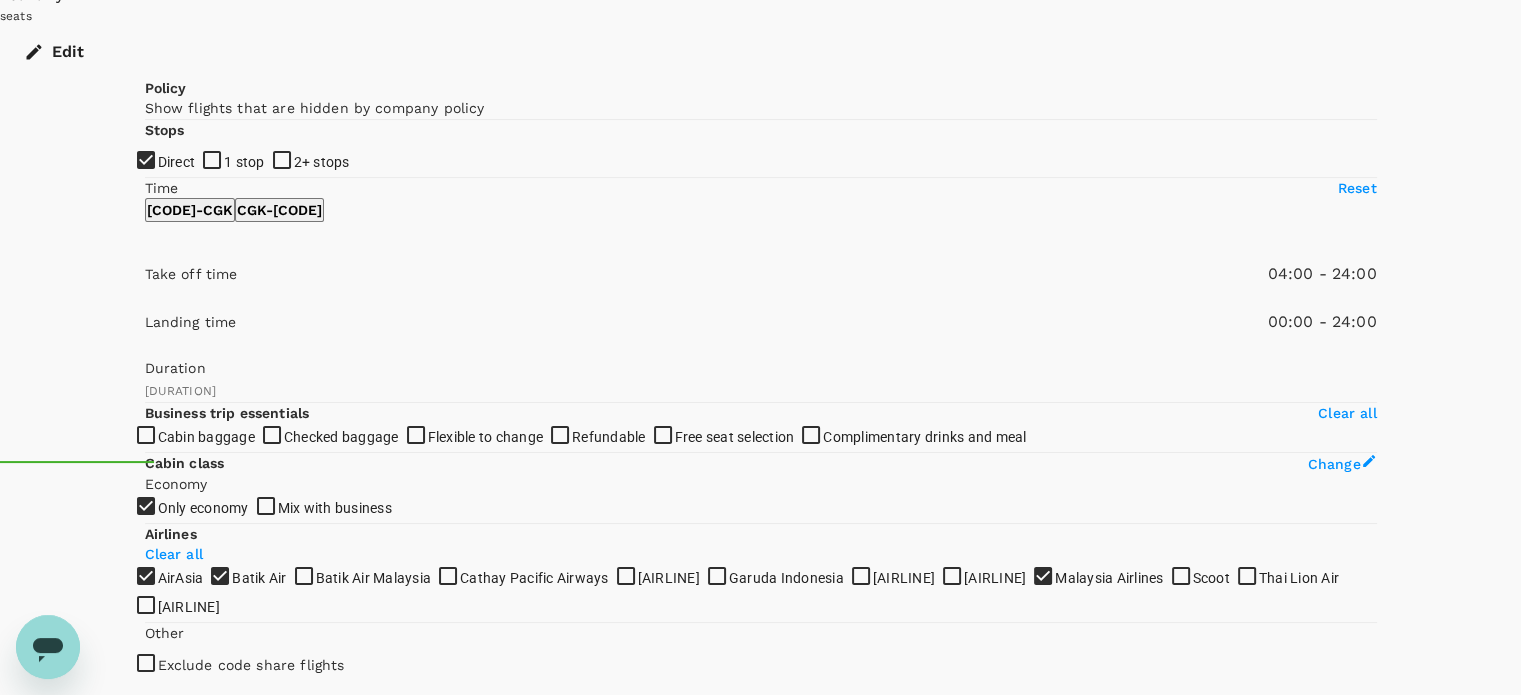 type on "300" 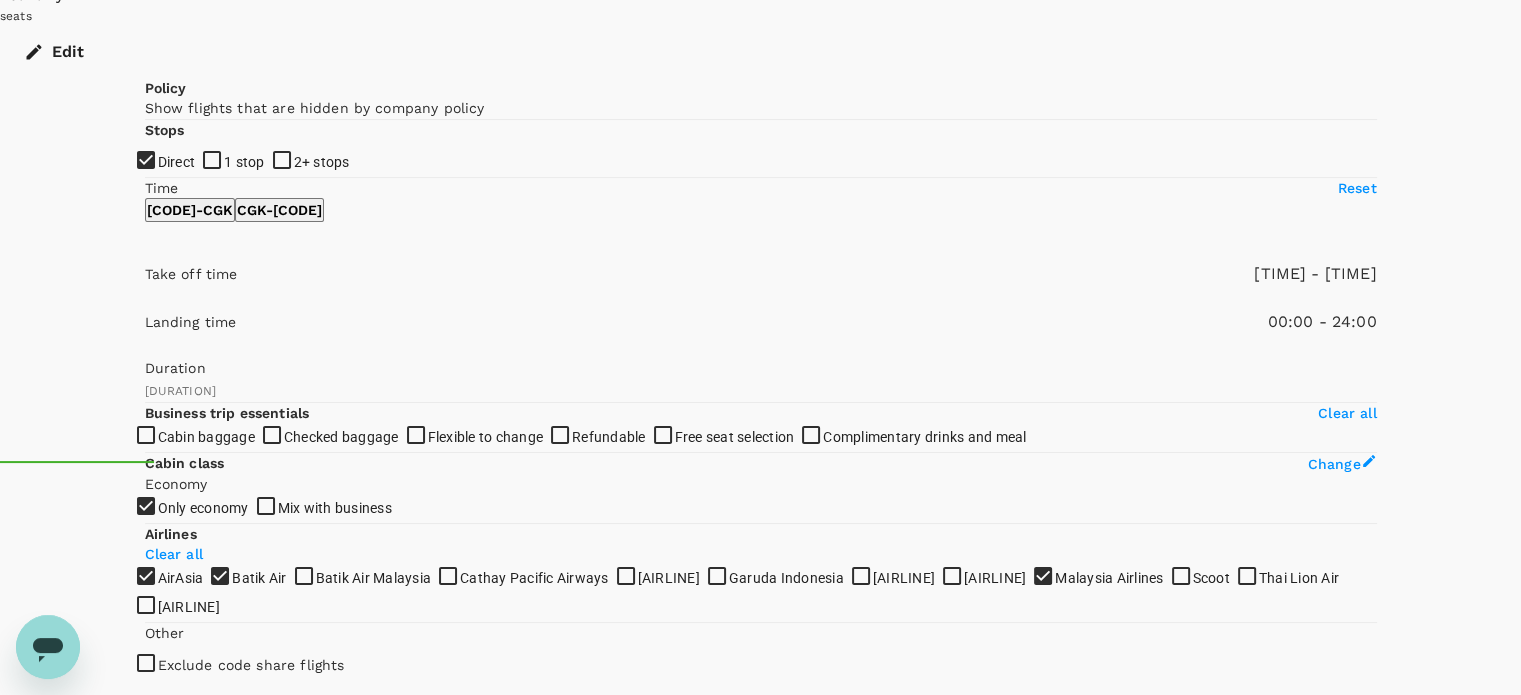 type on "[NUMBER]" 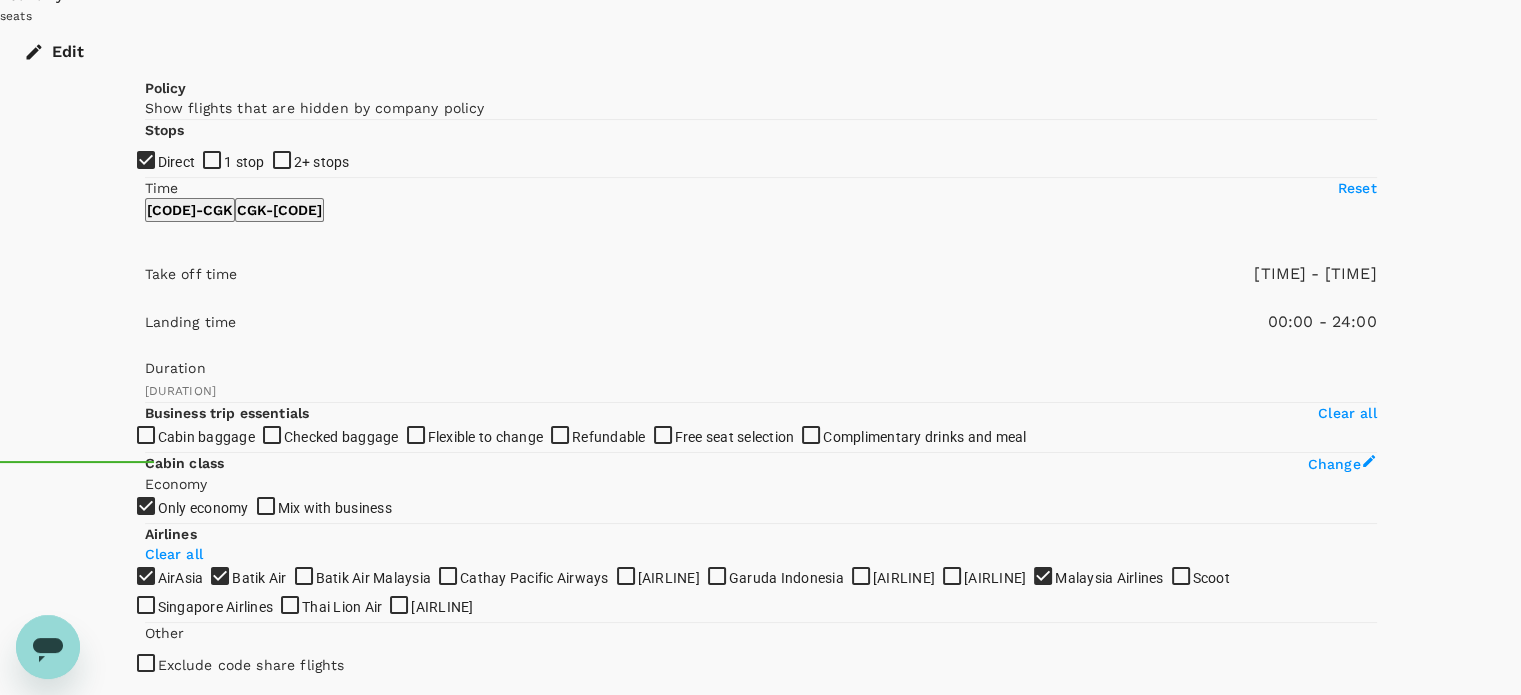 drag, startPoint x: 212, startPoint y: 366, endPoint x: 284, endPoint y: 376, distance: 72.691124 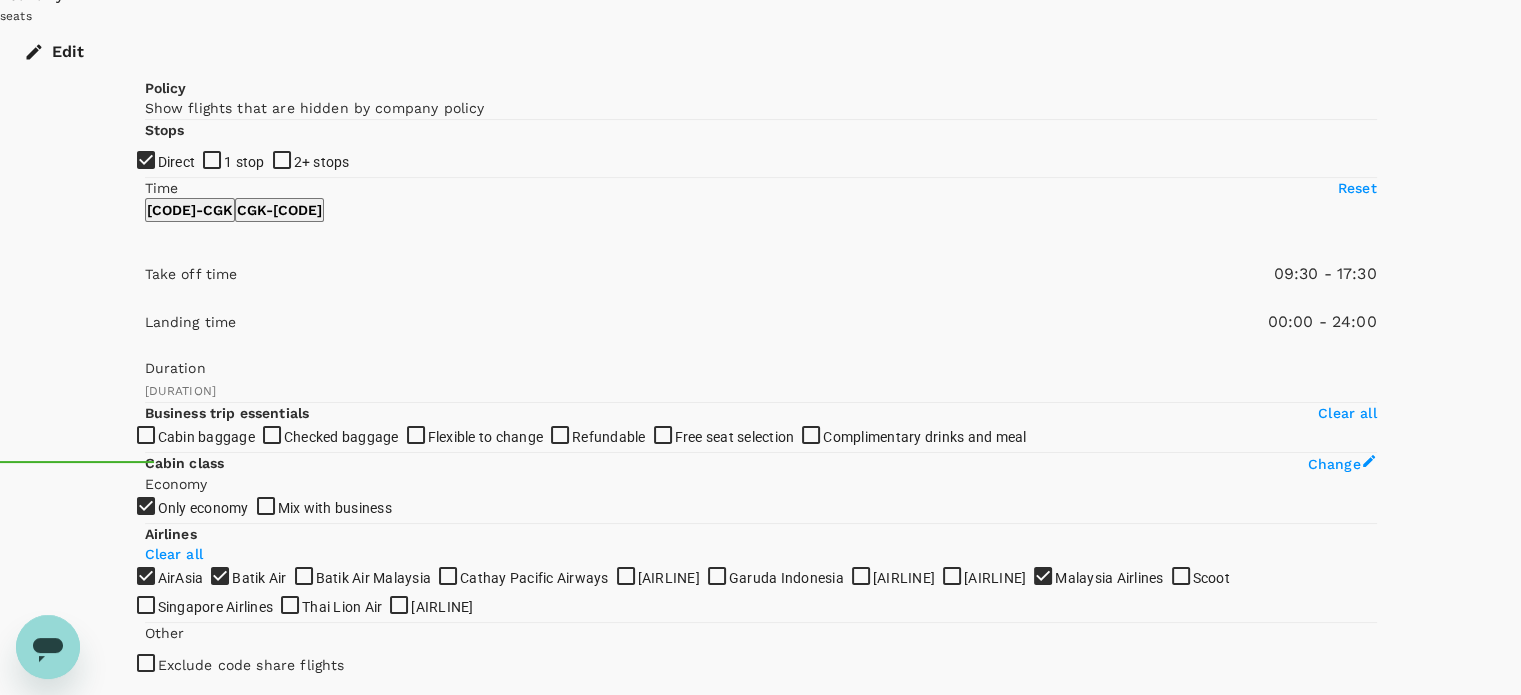 type on "600" 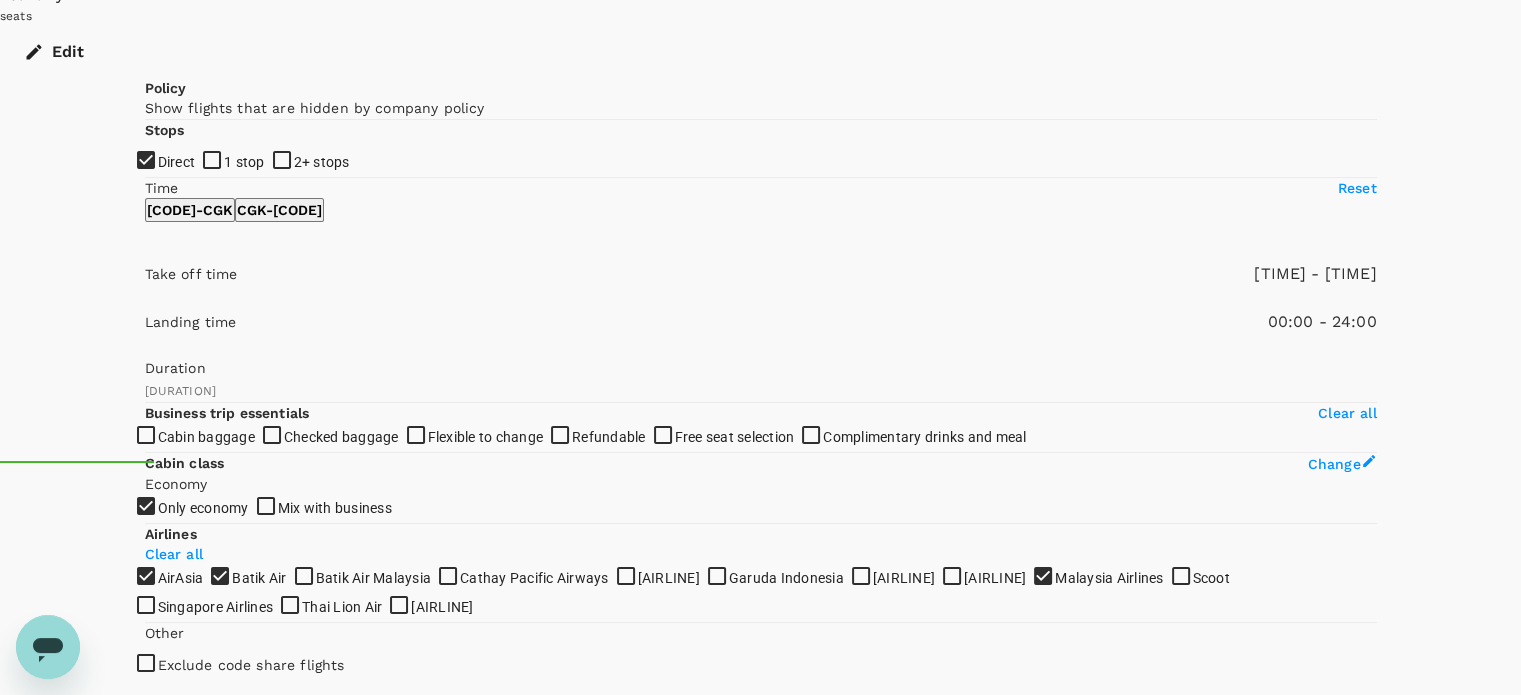 drag, startPoint x: 291, startPoint y: 363, endPoint x: 273, endPoint y: 363, distance: 18 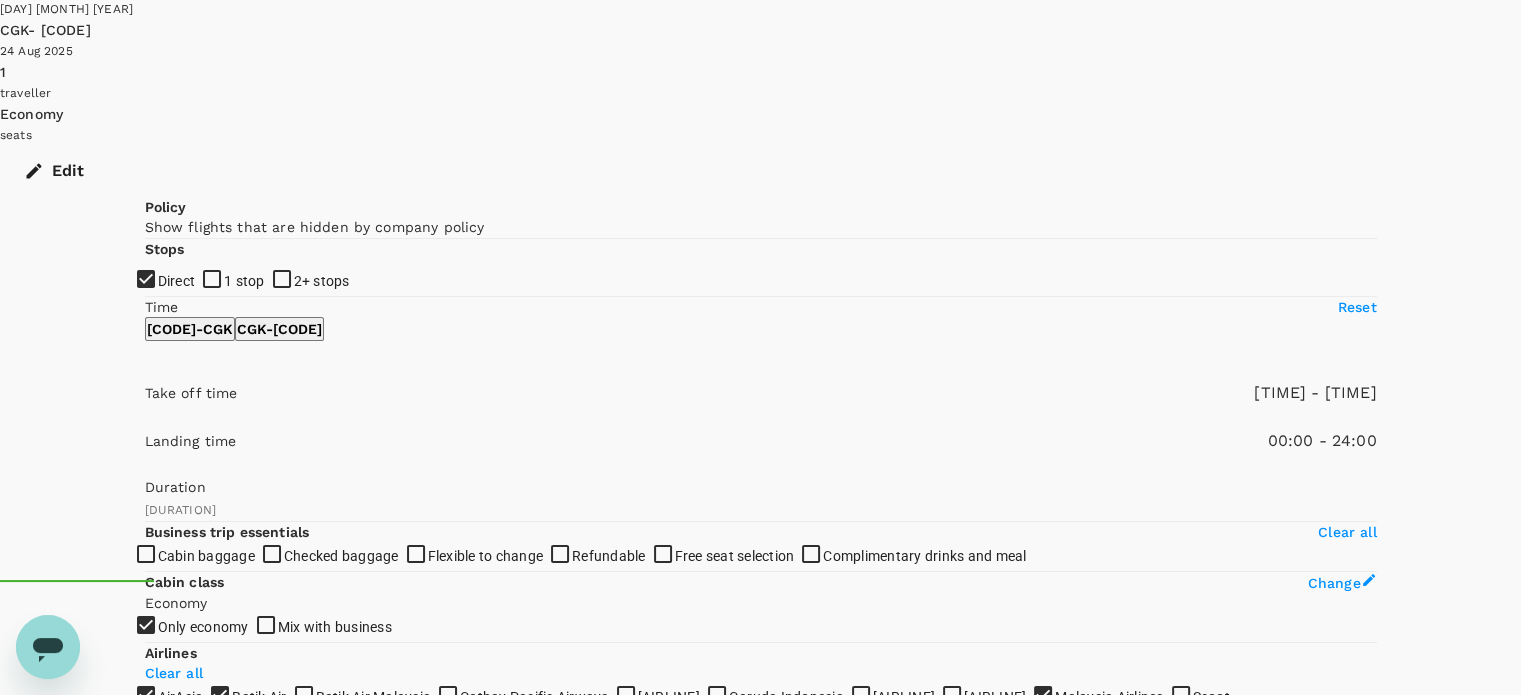 scroll, scrollTop: 116, scrollLeft: 0, axis: vertical 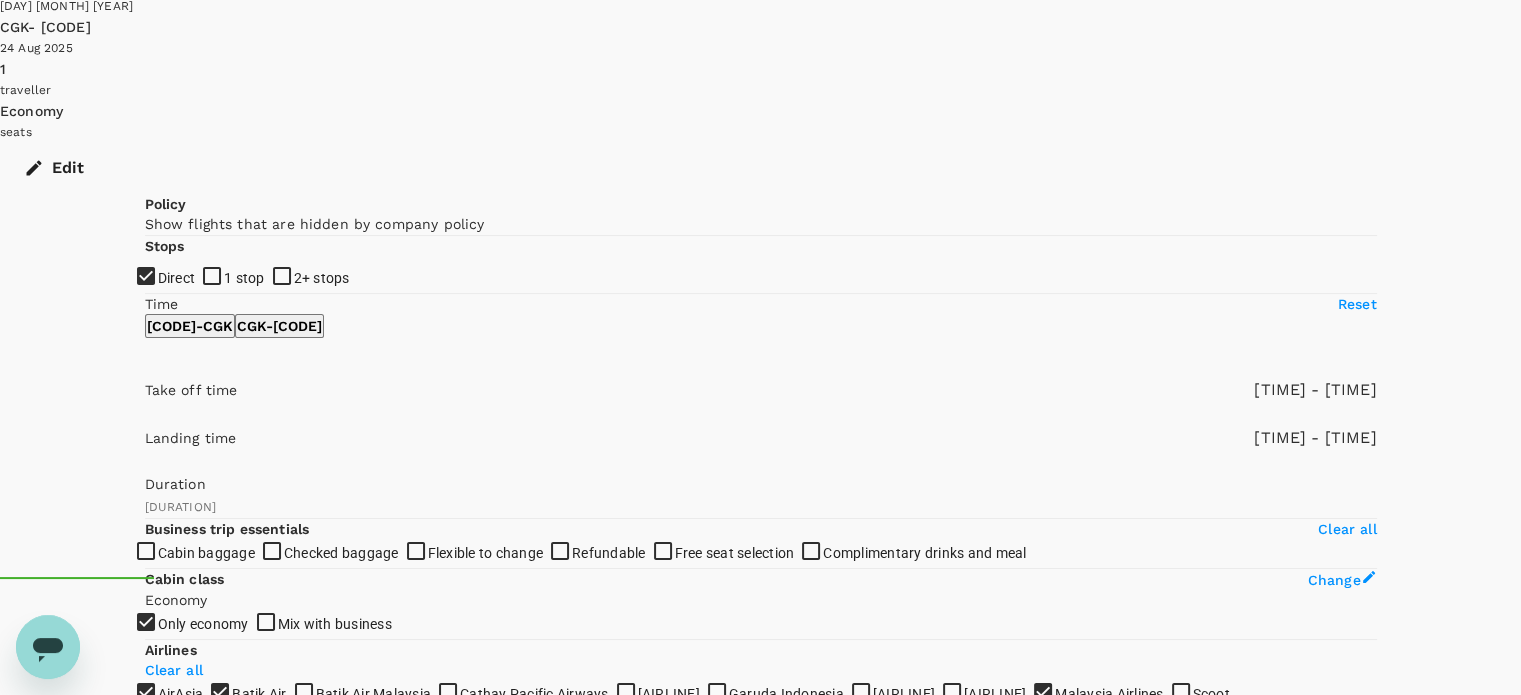 type on "1170" 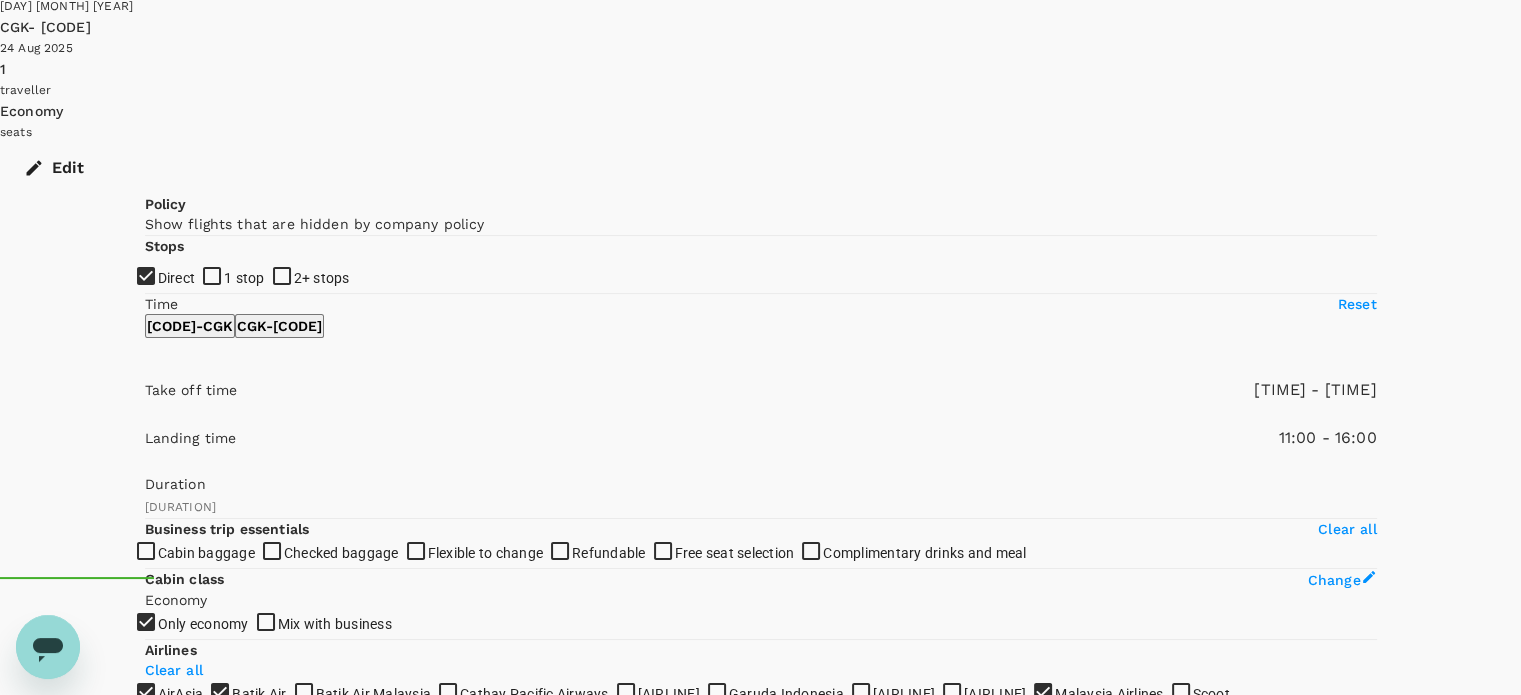 type on "[NUMBER]" 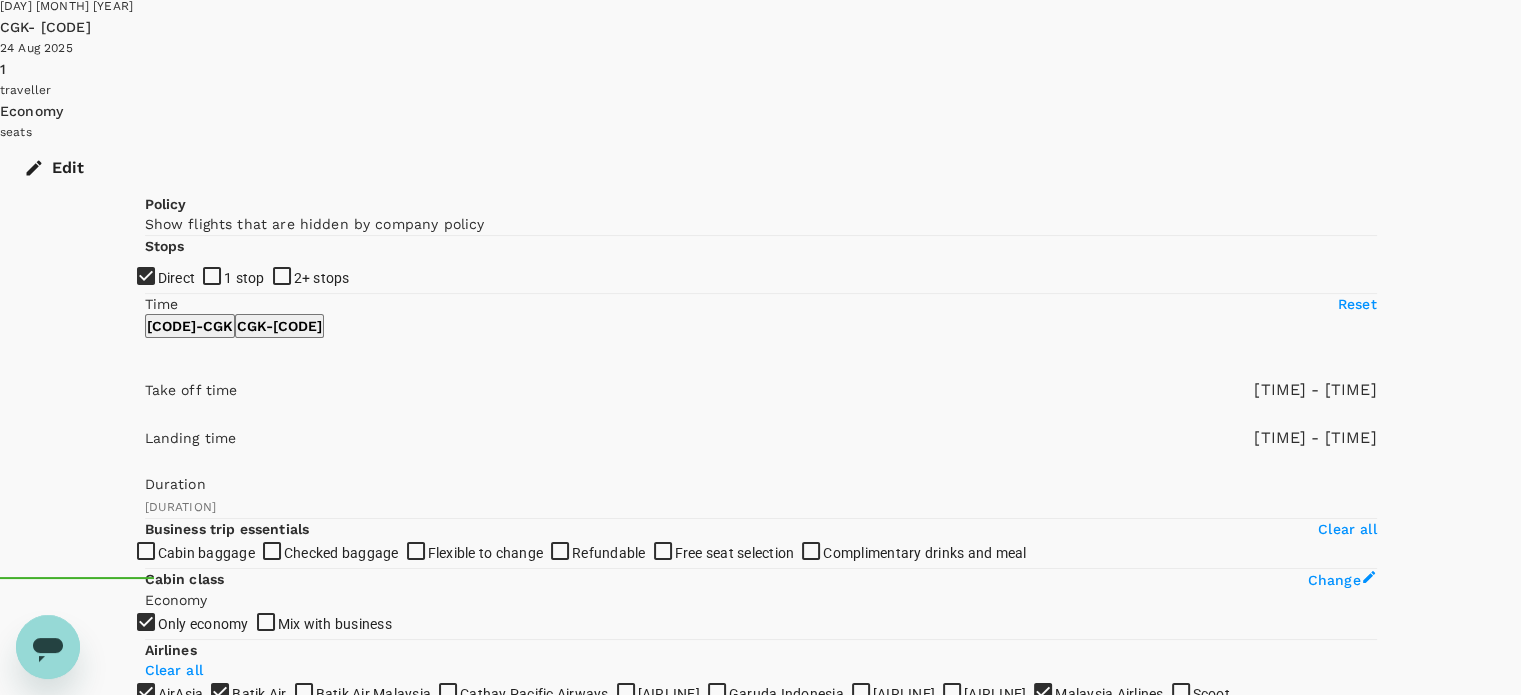 drag, startPoint x: 396, startPoint y: 564, endPoint x: 338, endPoint y: 567, distance: 58.077534 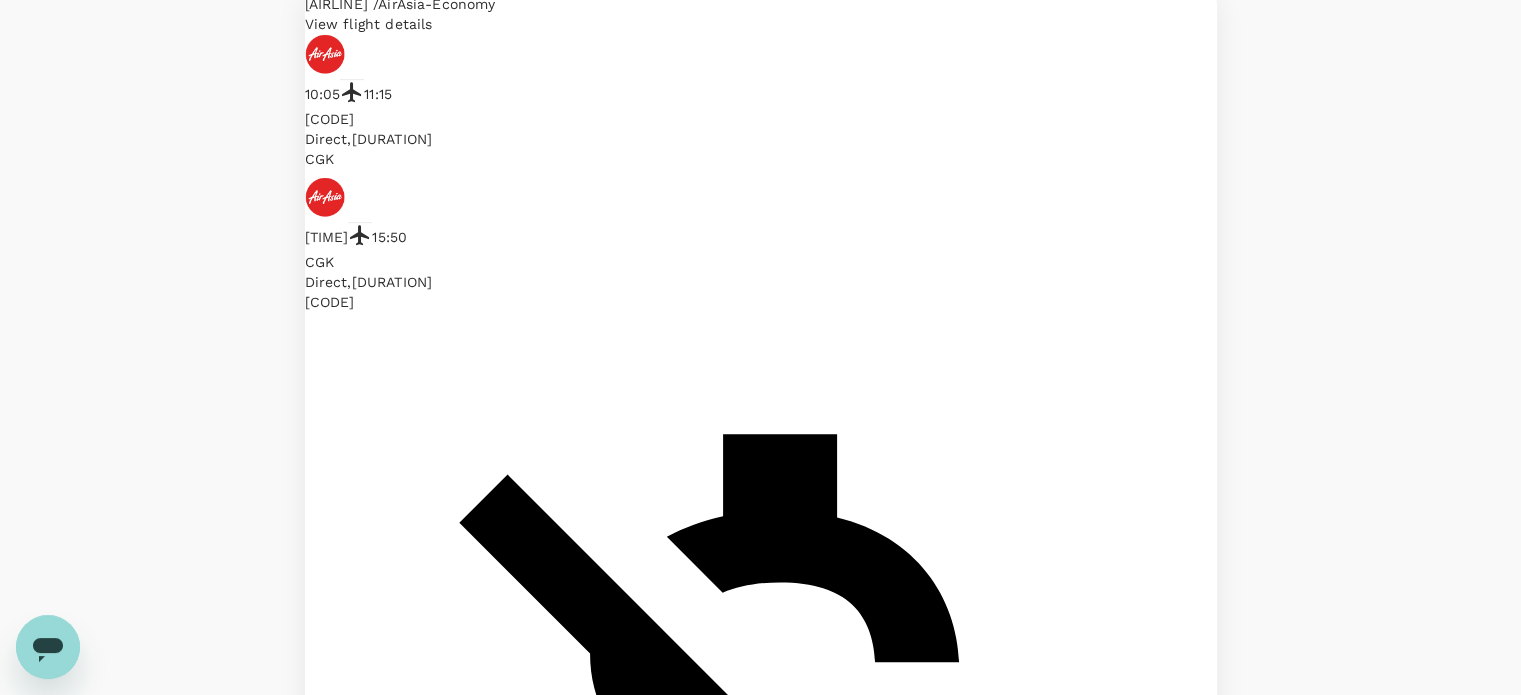 scroll, scrollTop: 1120, scrollLeft: 0, axis: vertical 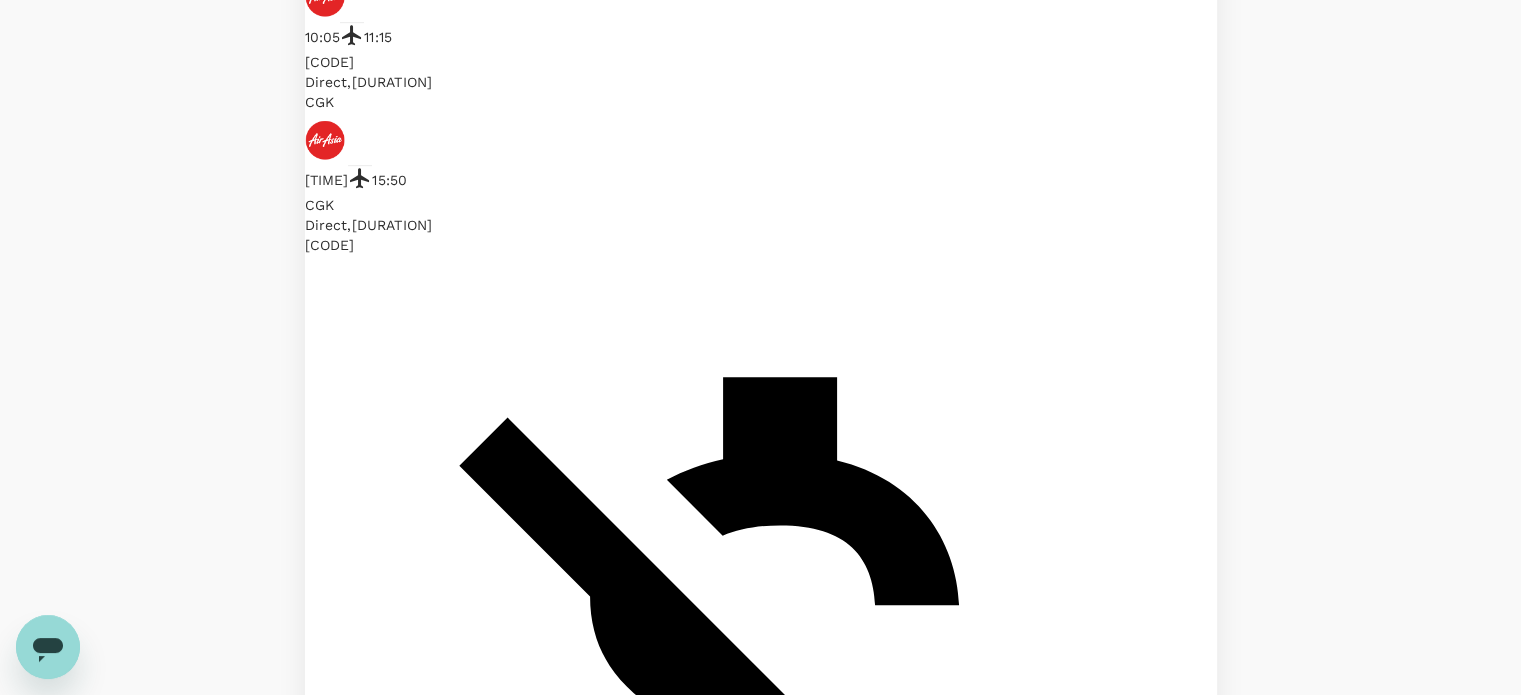 click on "AirAsia" at bounding box center (760, -773) 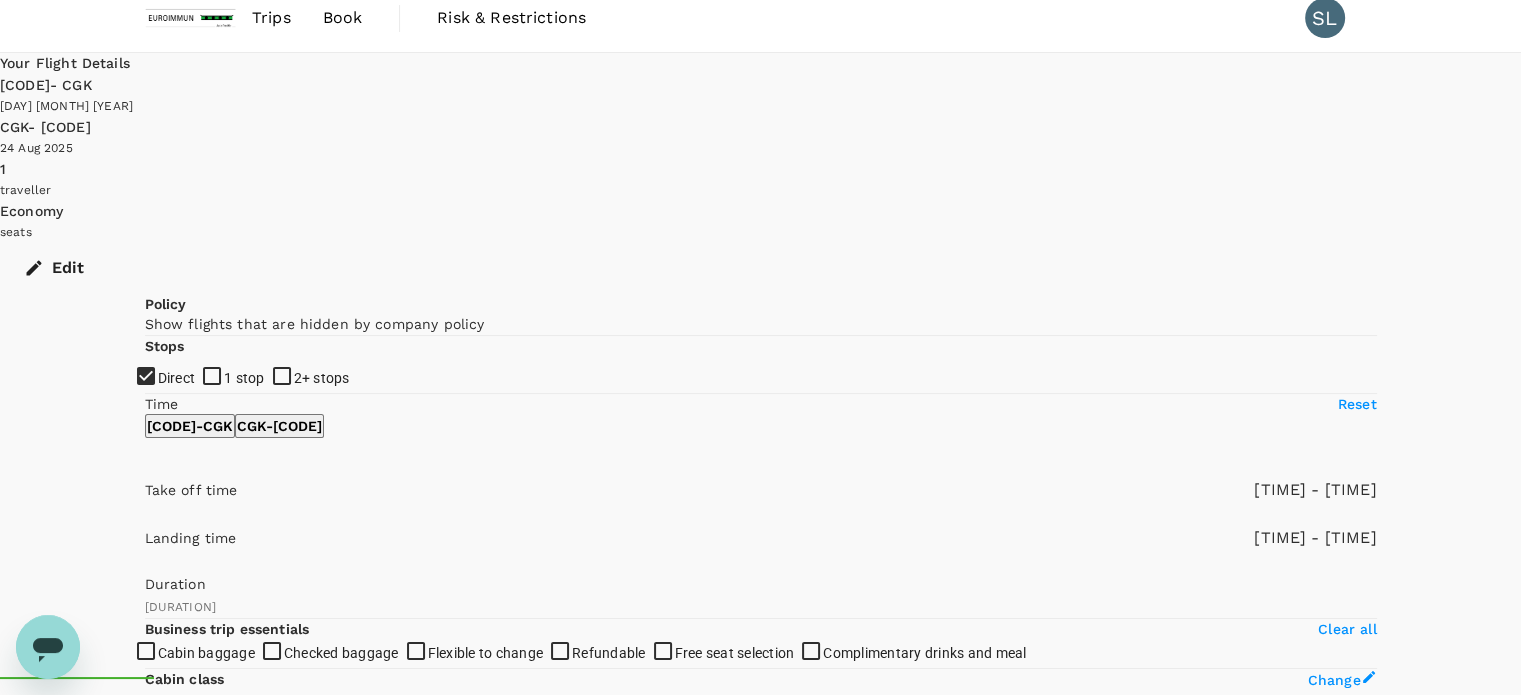 scroll, scrollTop: 16, scrollLeft: 0, axis: vertical 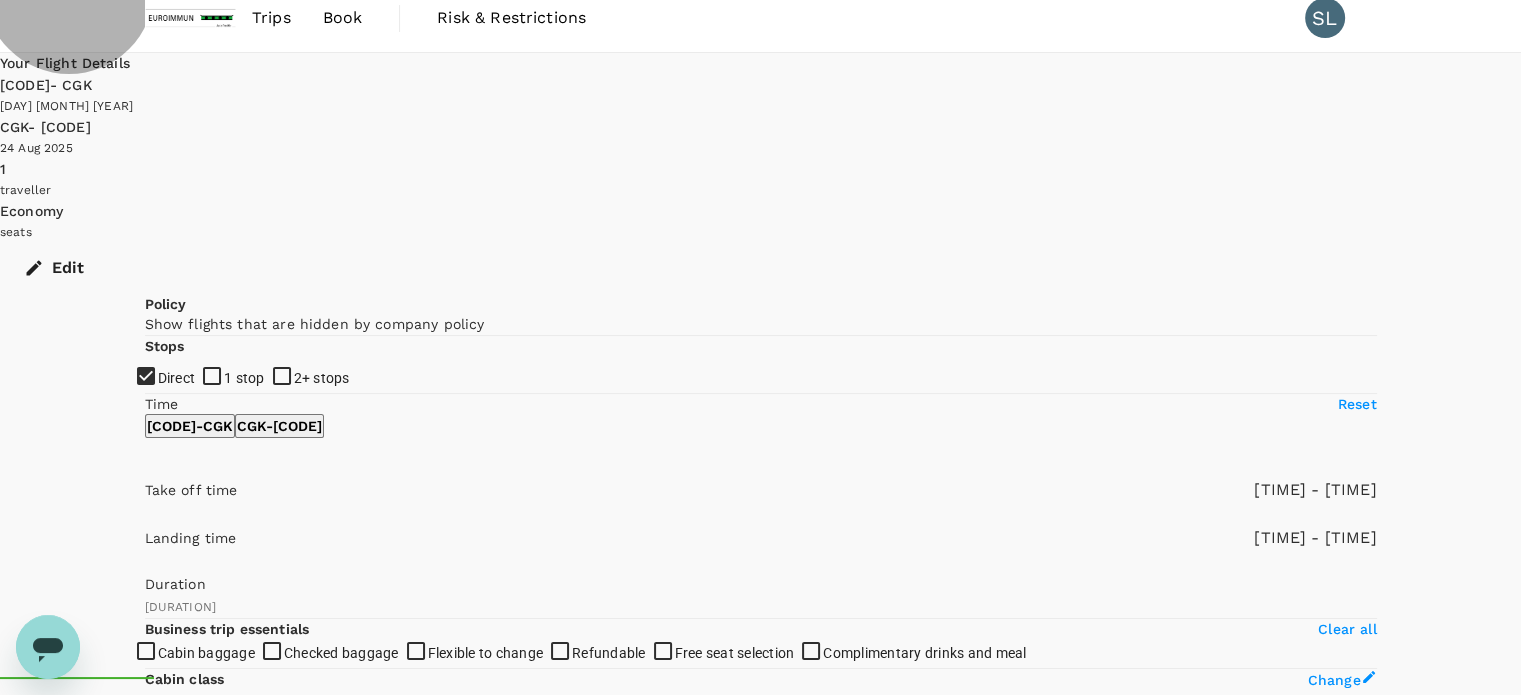 click on "View options" at bounding box center [344, 3304] 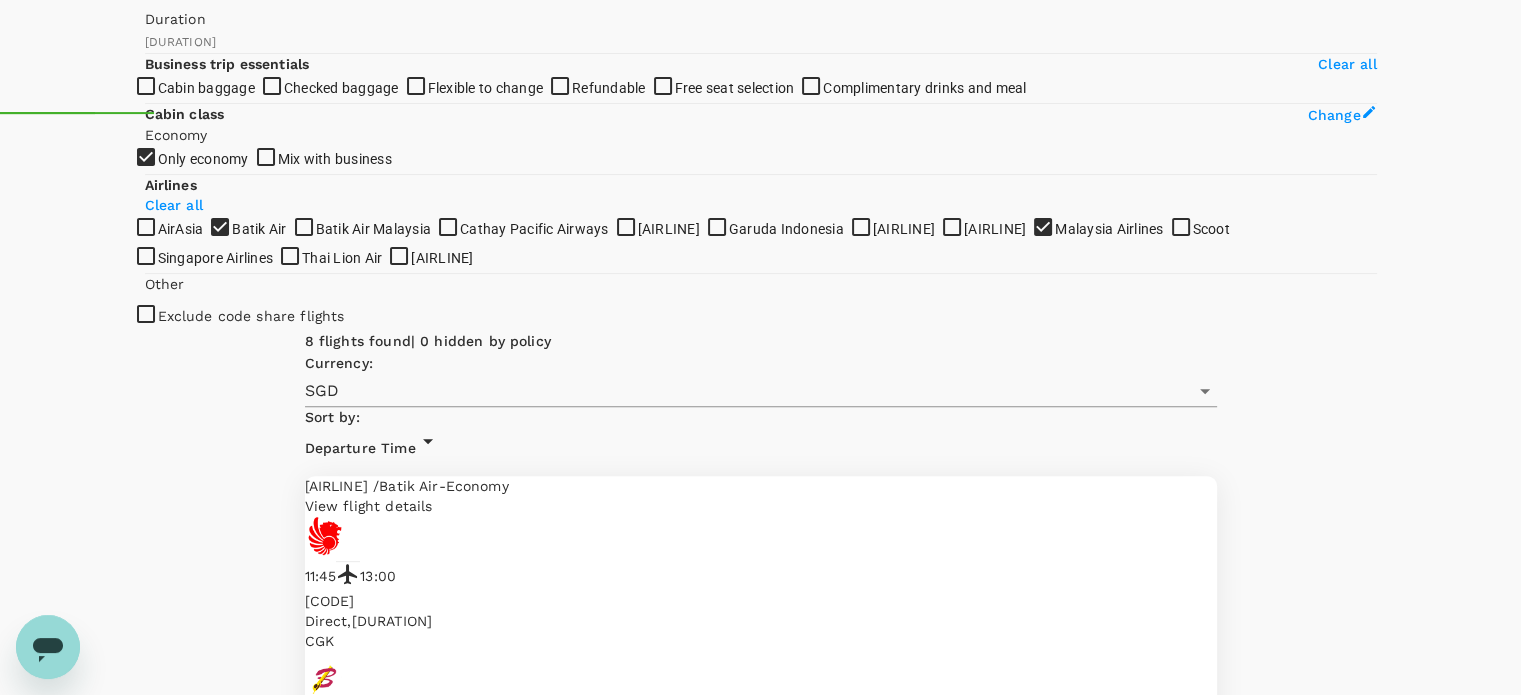 scroll, scrollTop: 615, scrollLeft: 0, axis: vertical 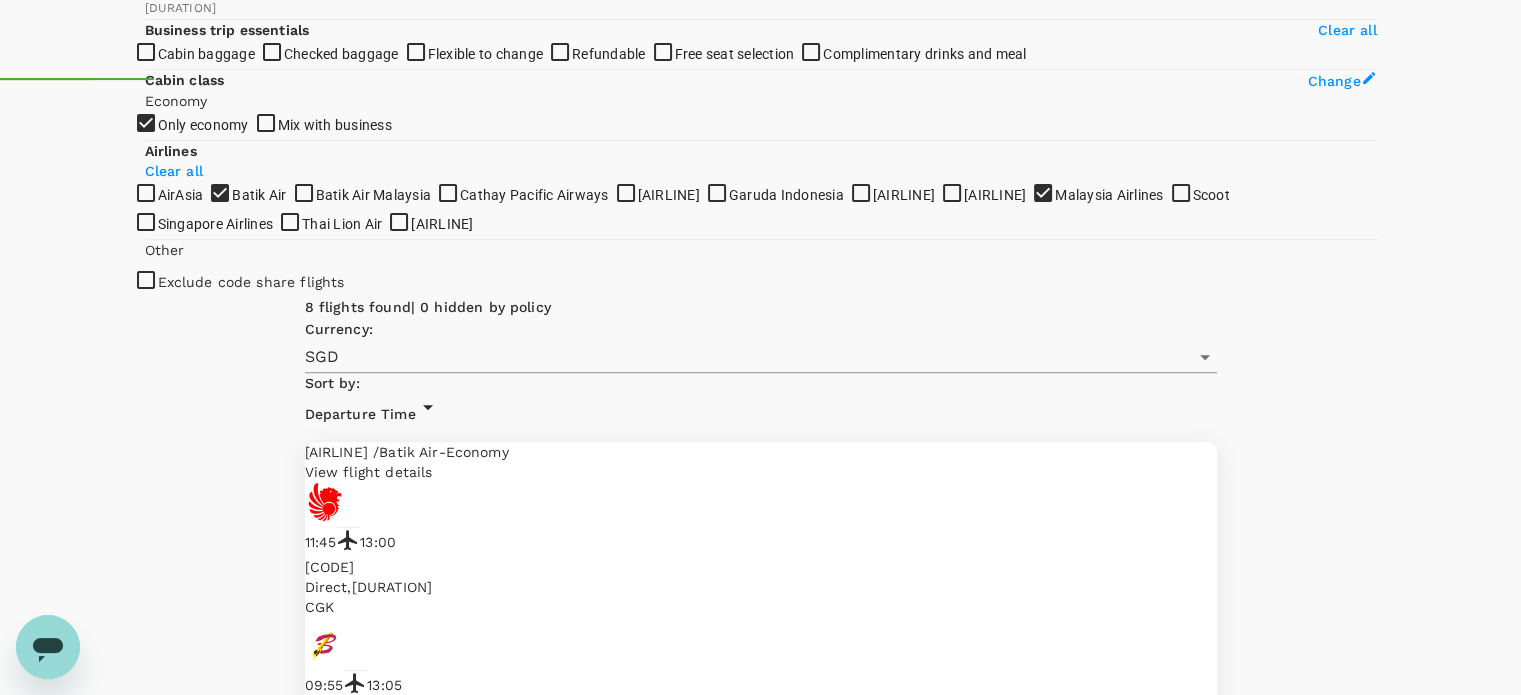 click on "SGD [PRICE]" at bounding box center [363, 3115] 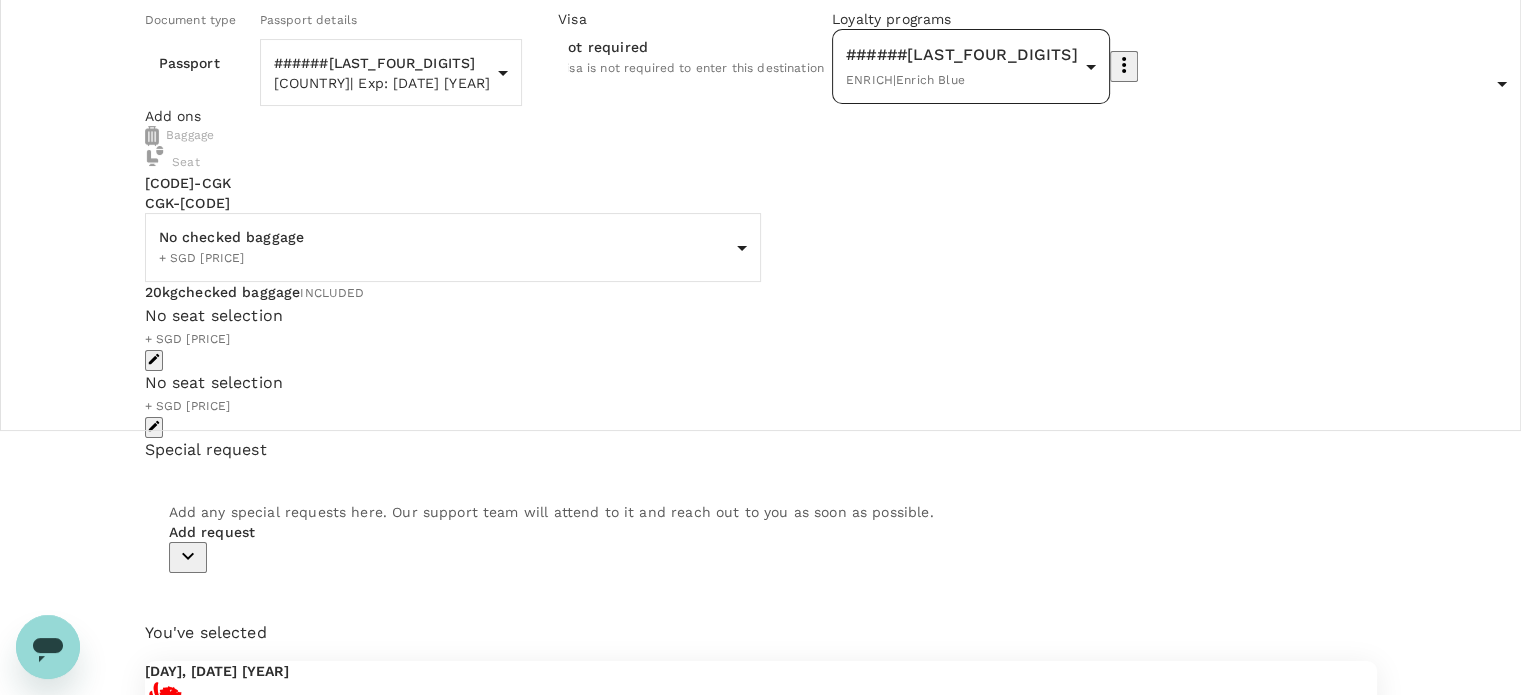 scroll, scrollTop: 0, scrollLeft: 0, axis: both 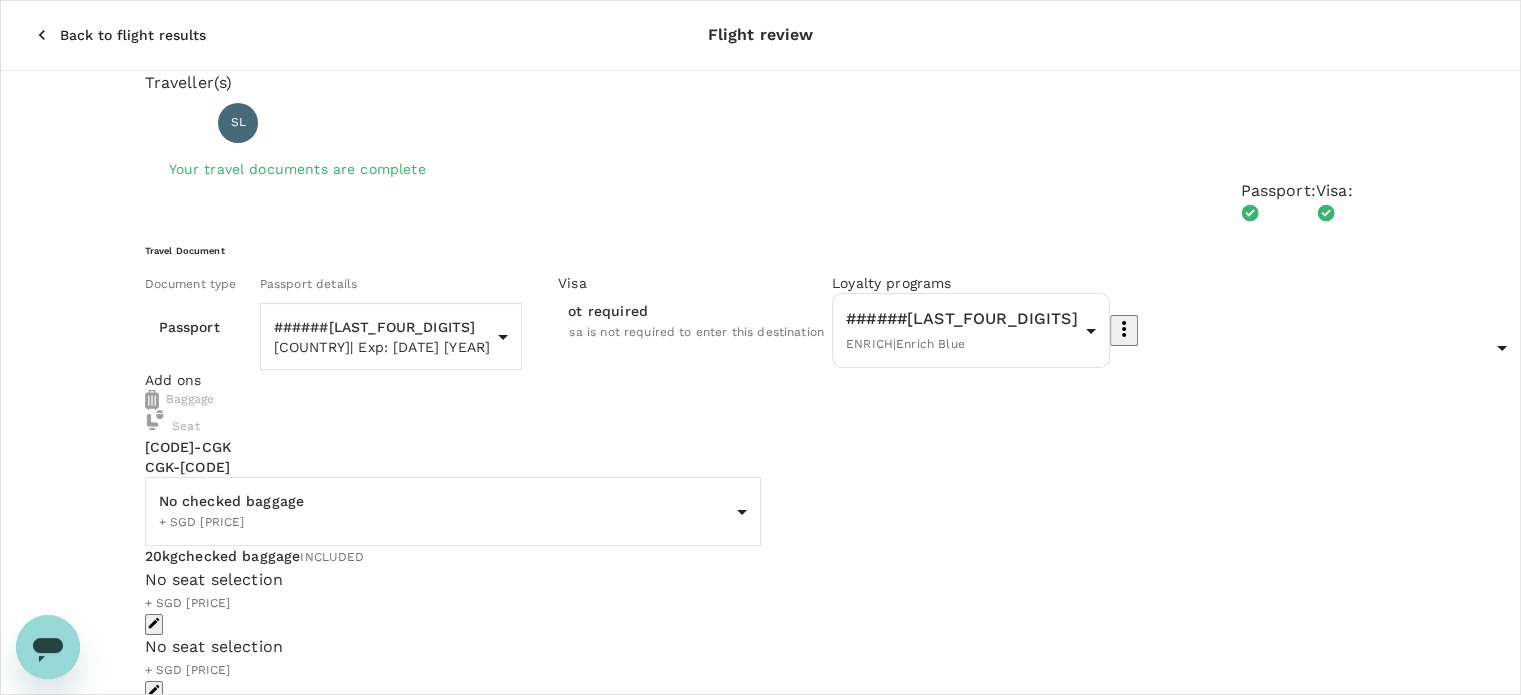 click on "Back to flight results" at bounding box center (133, 35) 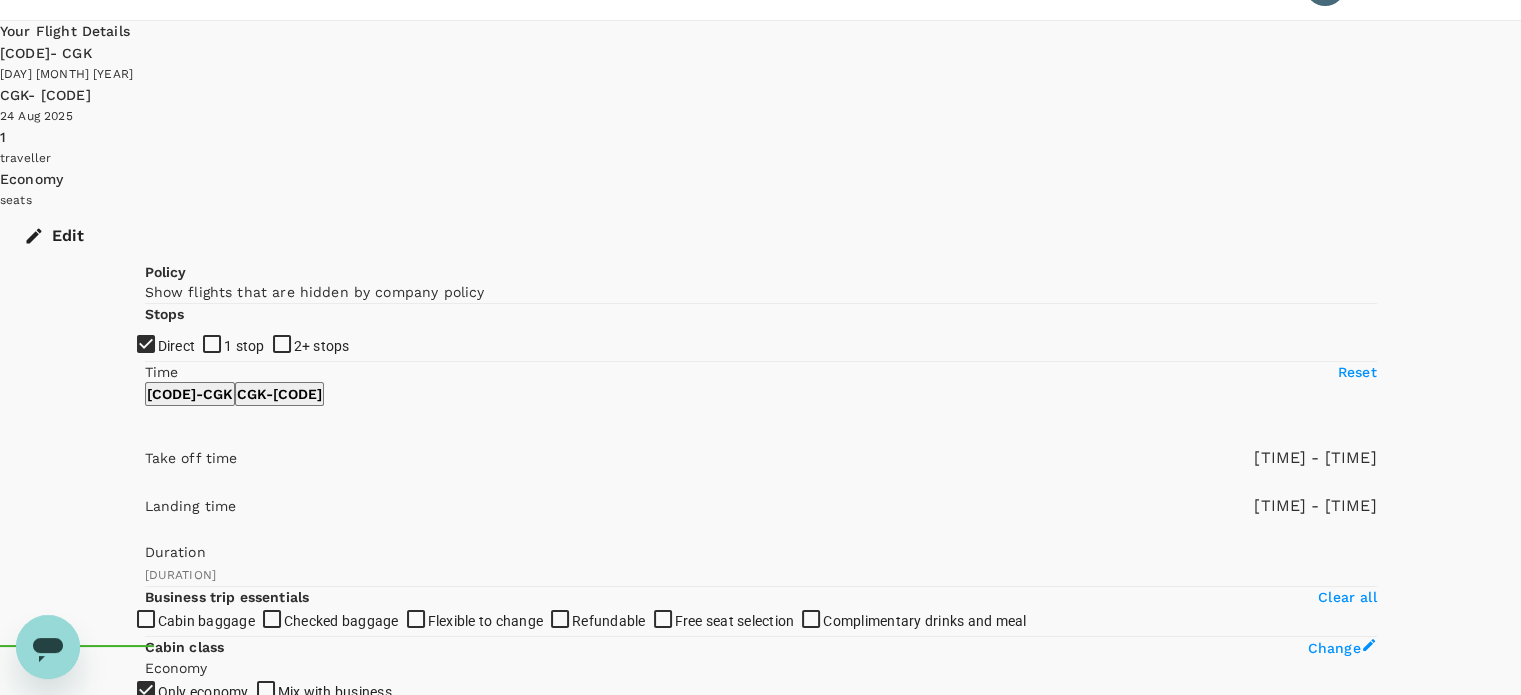 scroll, scrollTop: 0, scrollLeft: 0, axis: both 